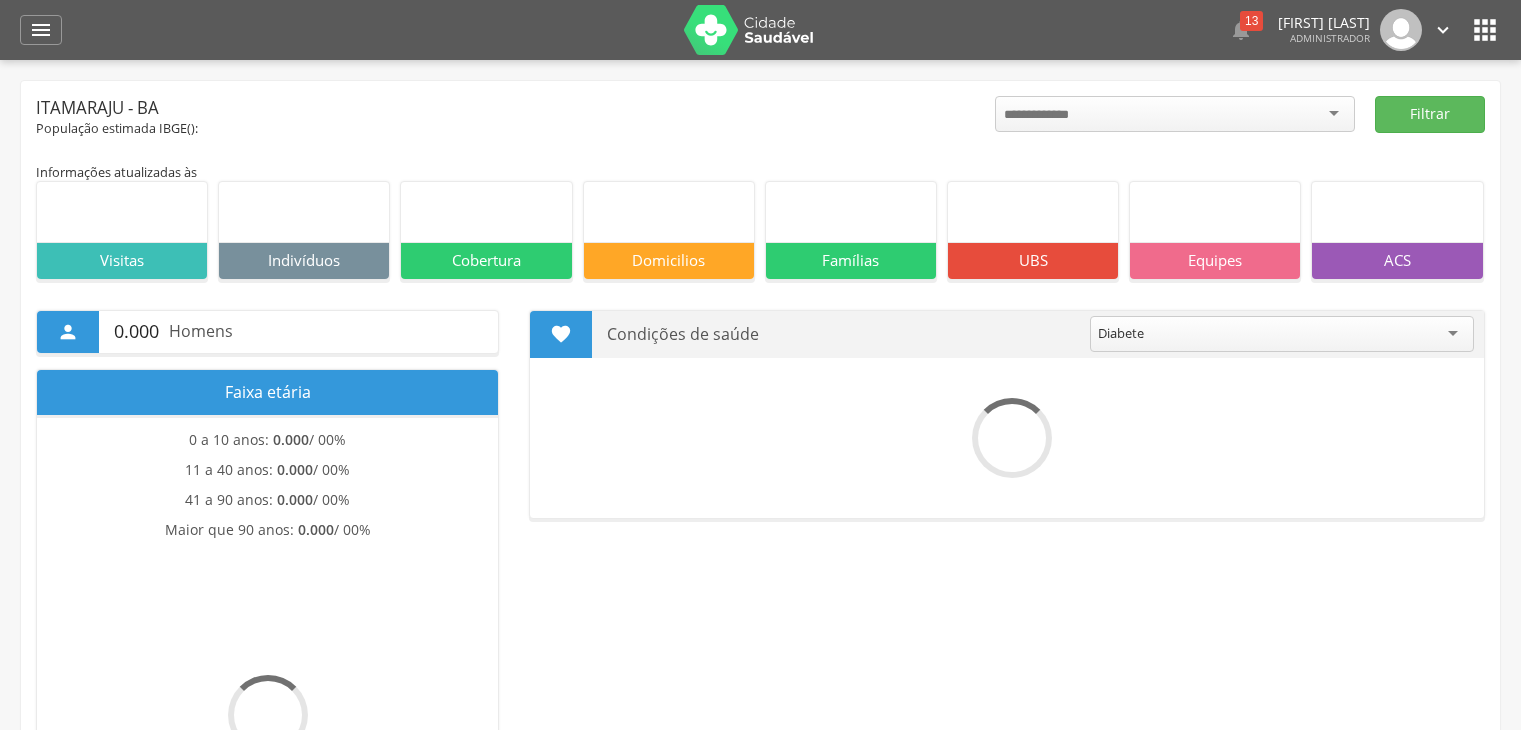 scroll, scrollTop: 0, scrollLeft: 0, axis: both 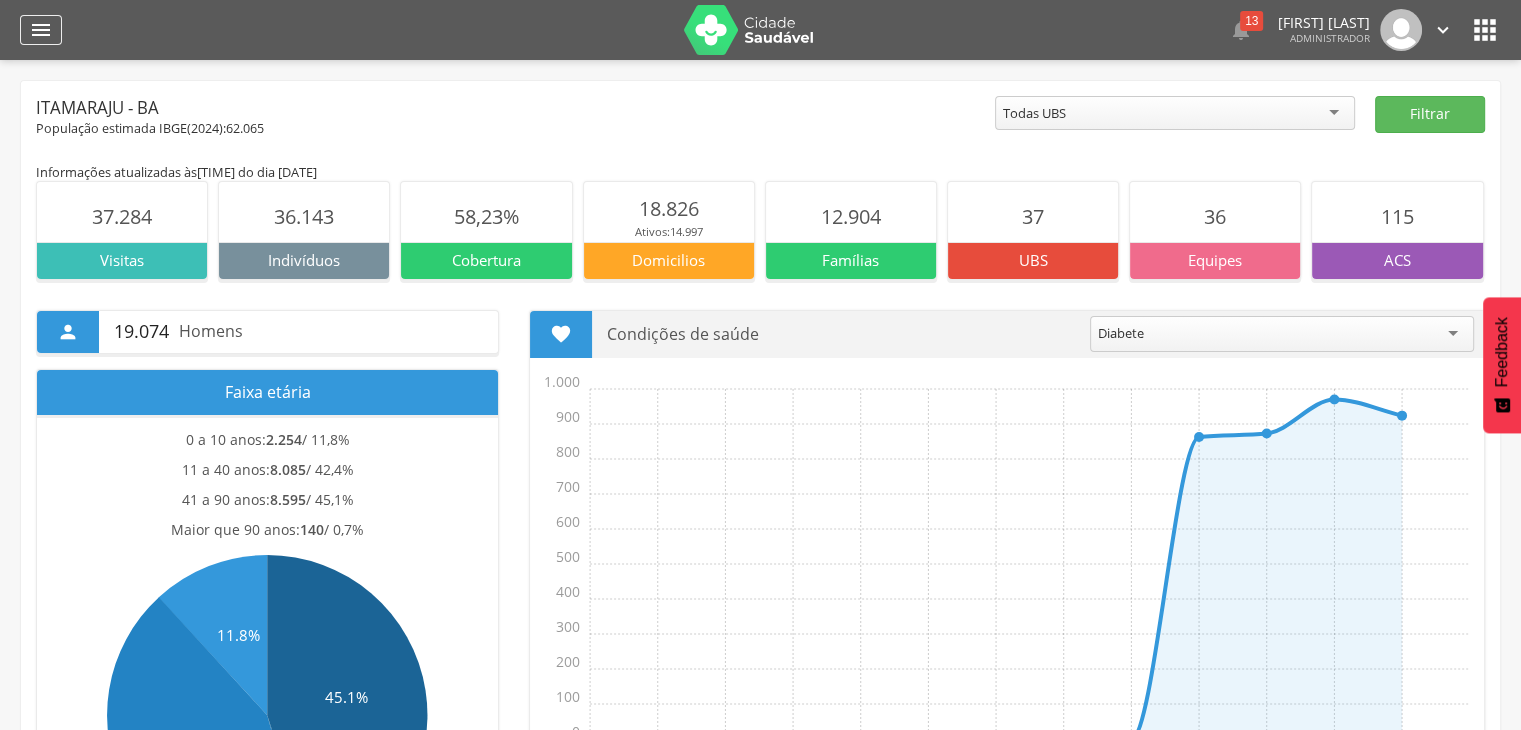 click on "" at bounding box center (41, 30) 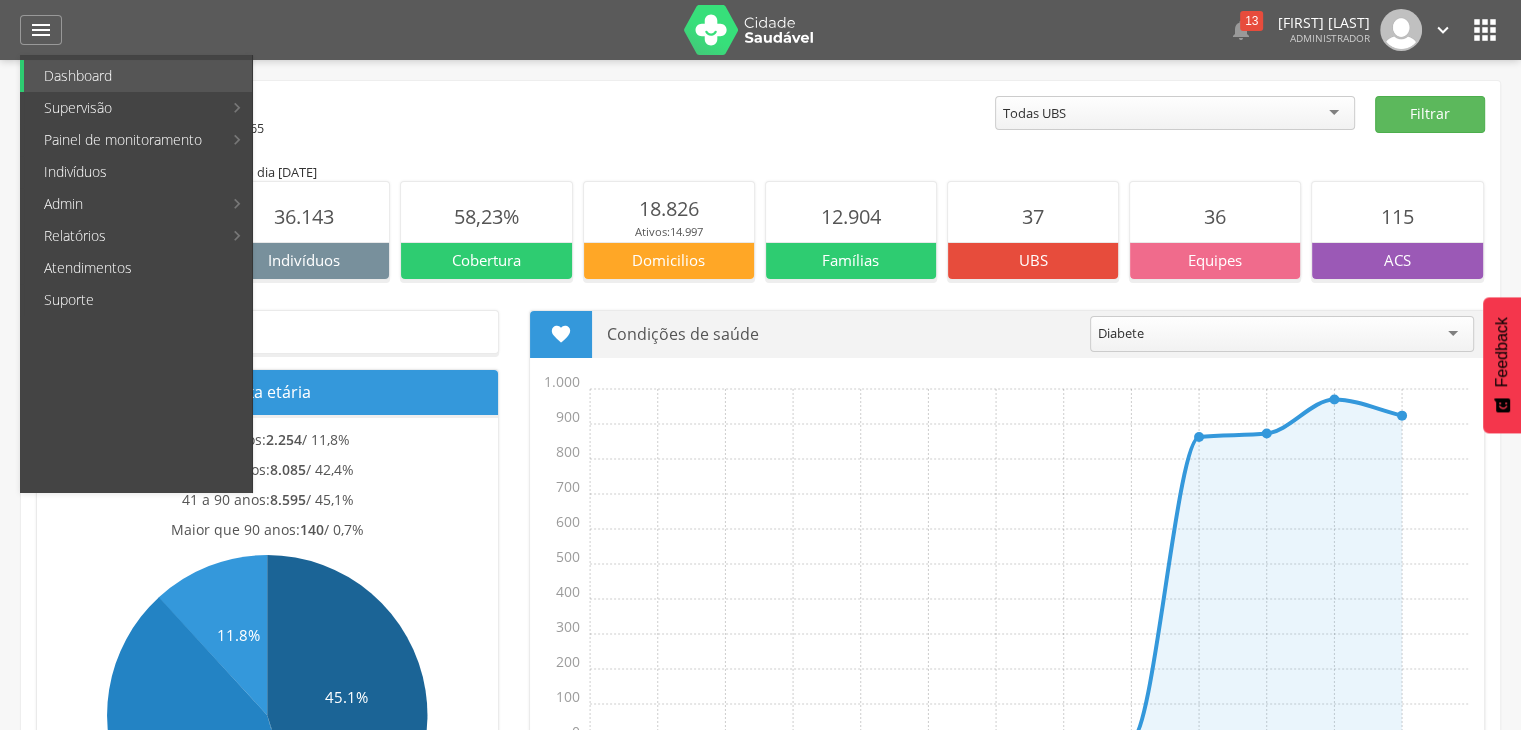 click on "Personalizados" at bounding box center (366, 108) 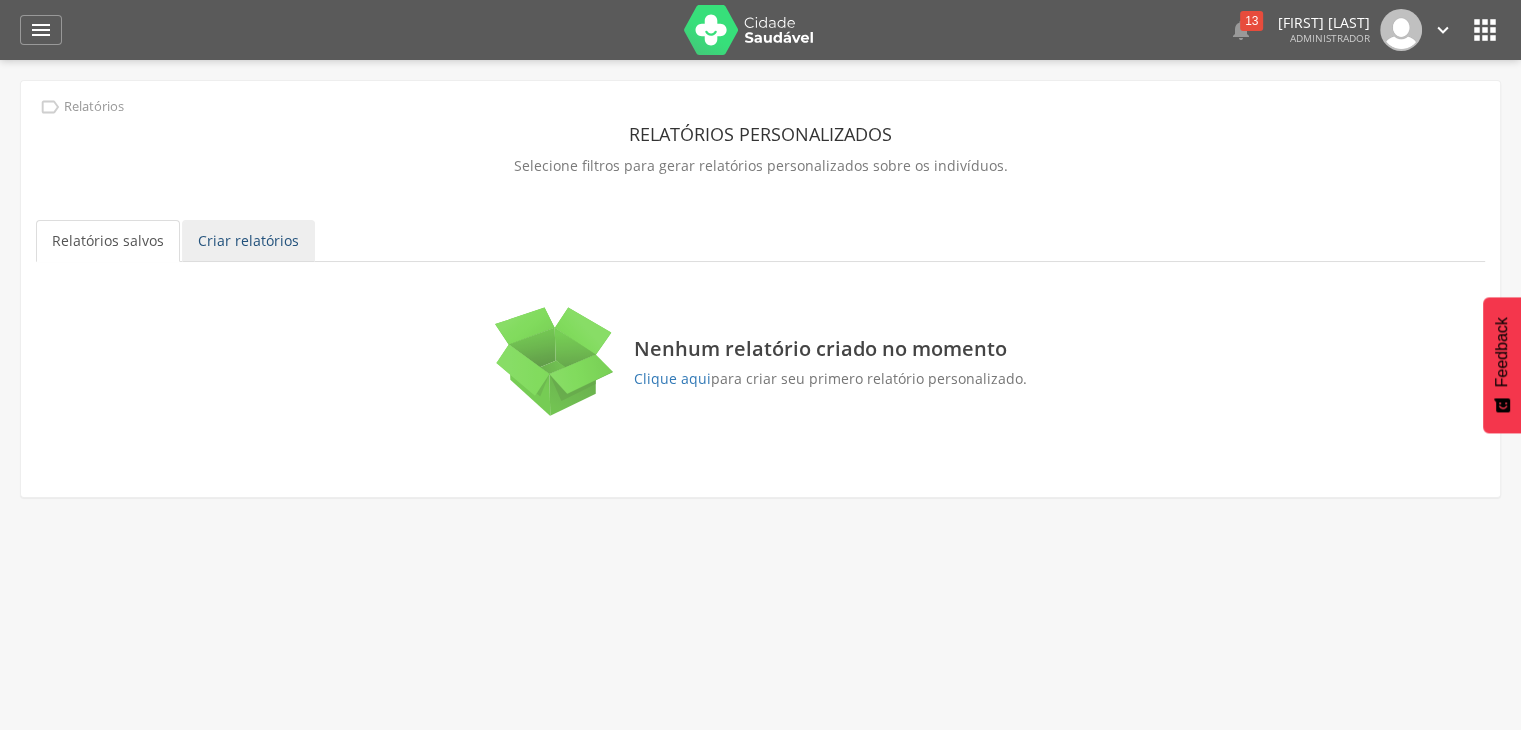 click on "Criar relatórios" at bounding box center (248, 241) 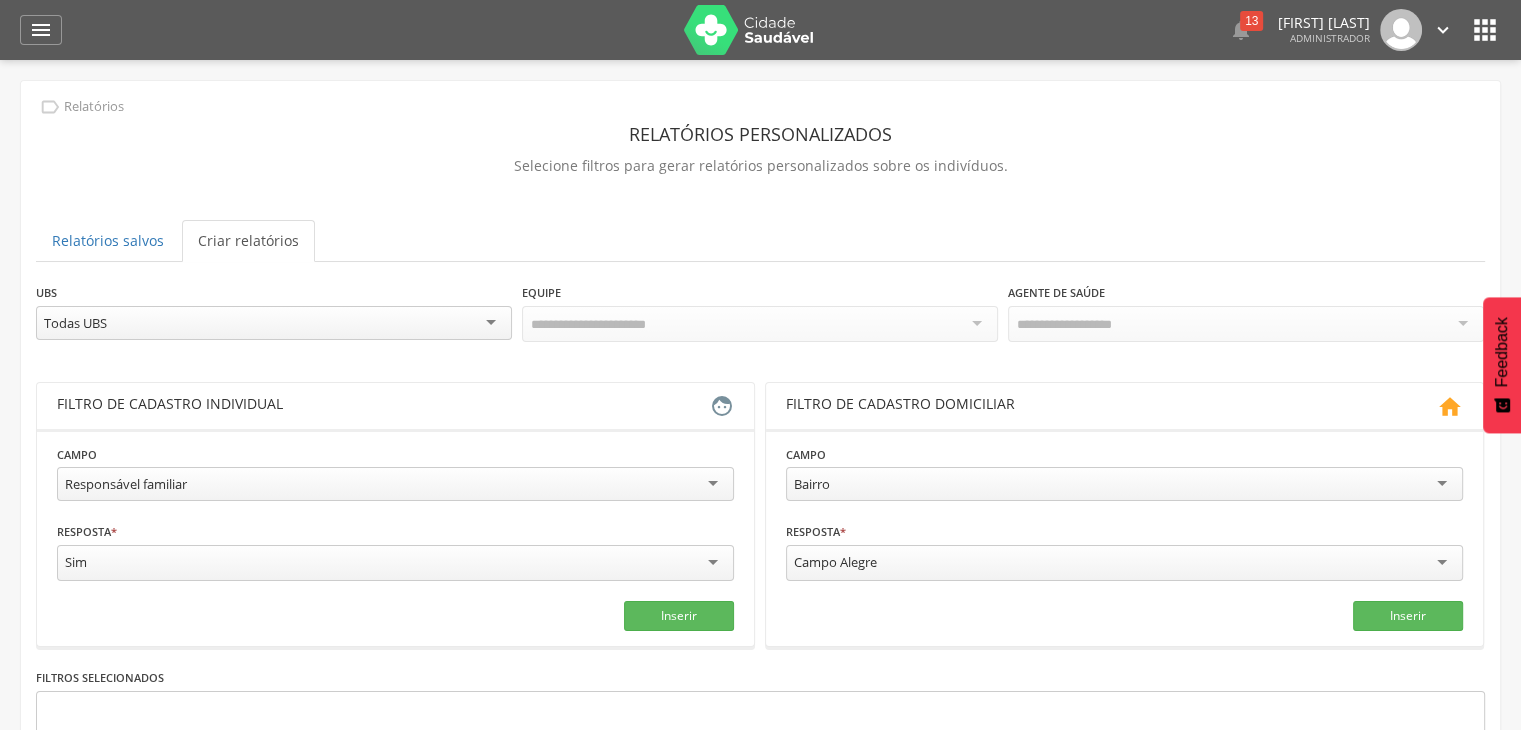 click on "Todas UBS" at bounding box center (274, 323) 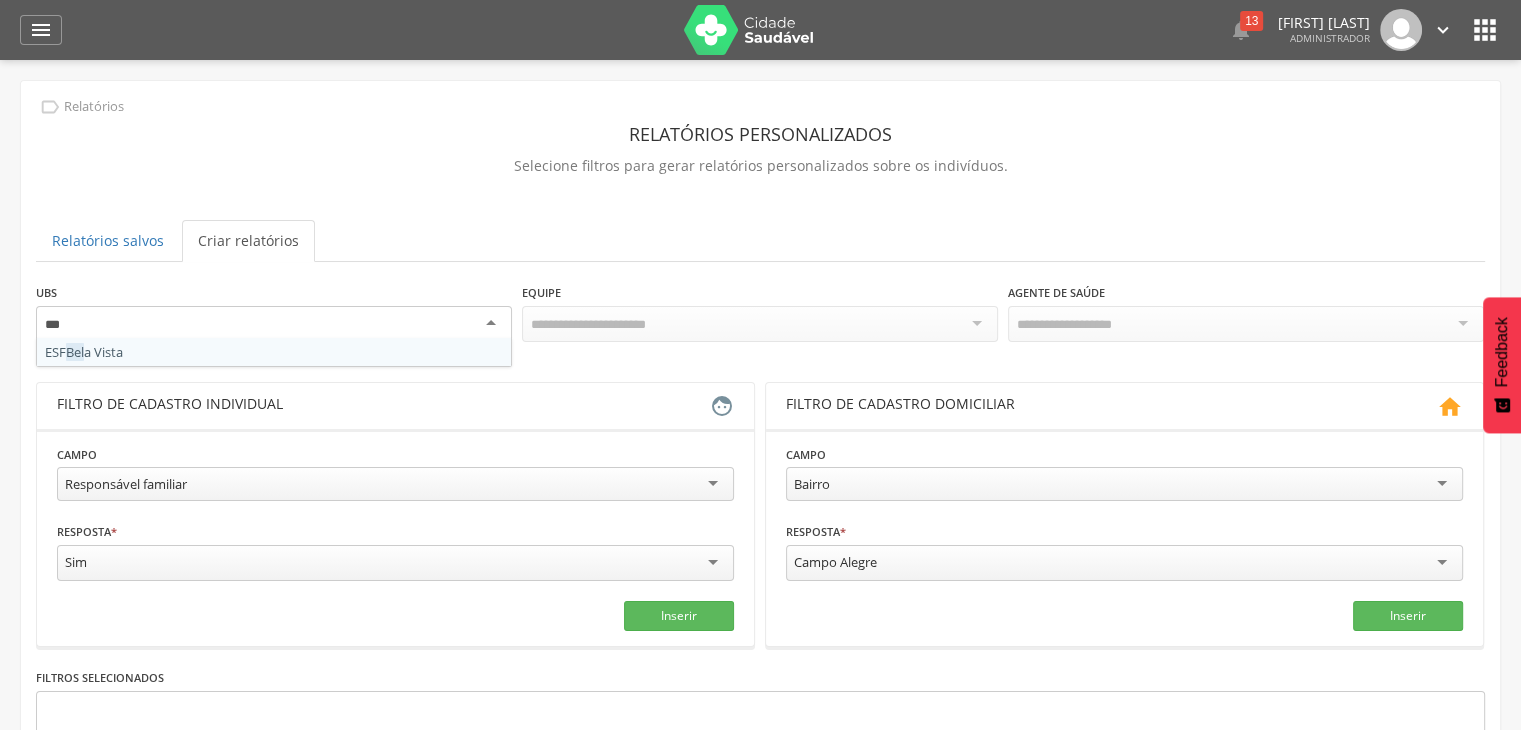 type on "****" 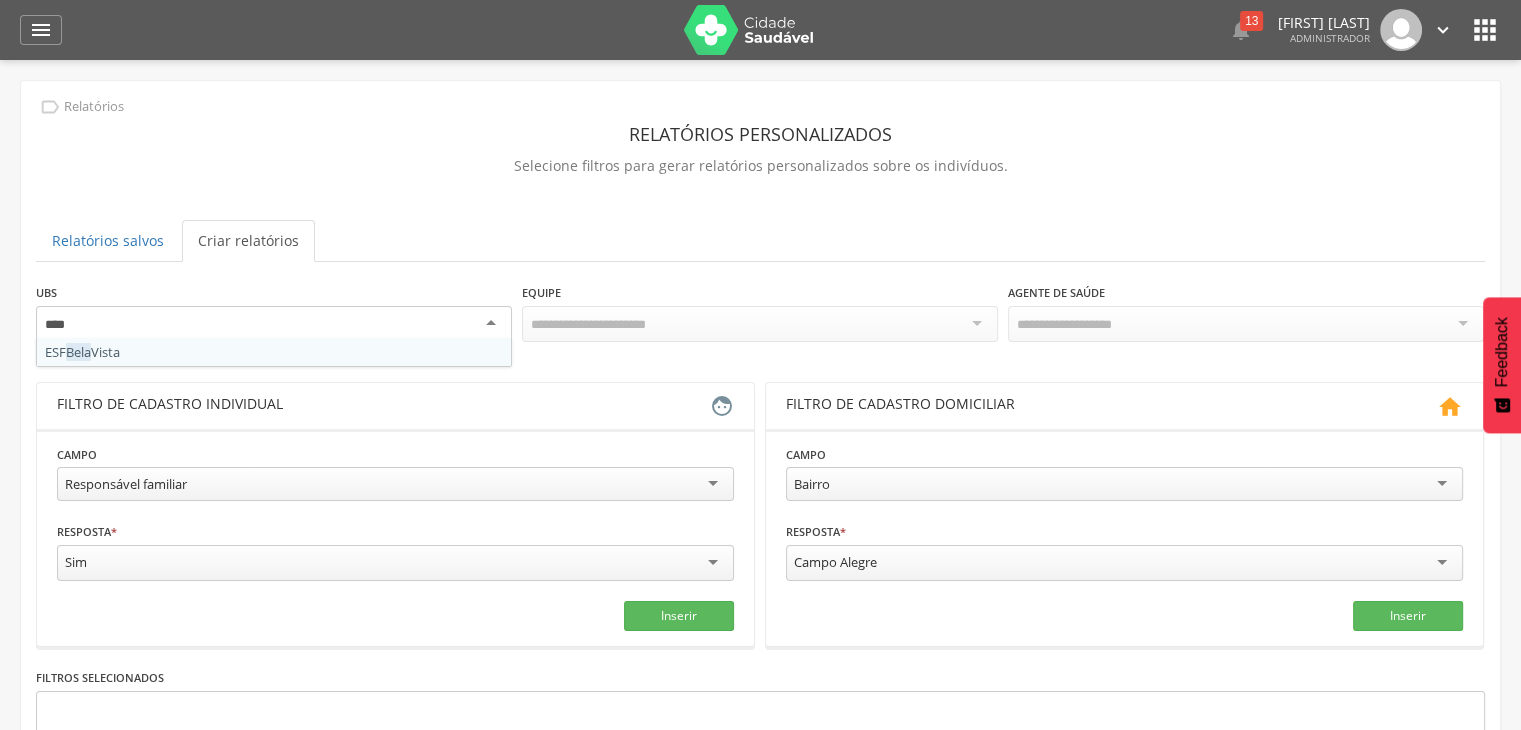 type 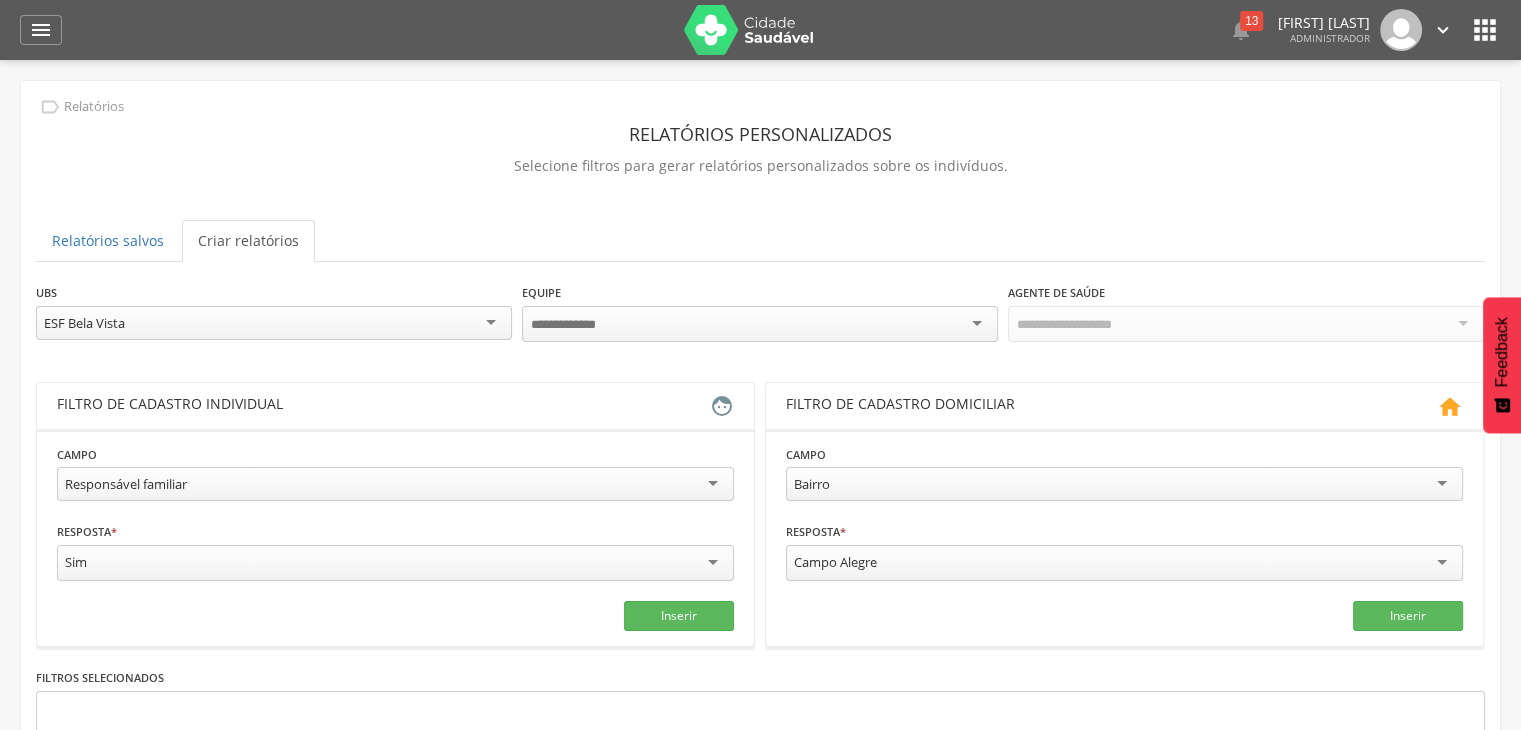scroll, scrollTop: 0, scrollLeft: 0, axis: both 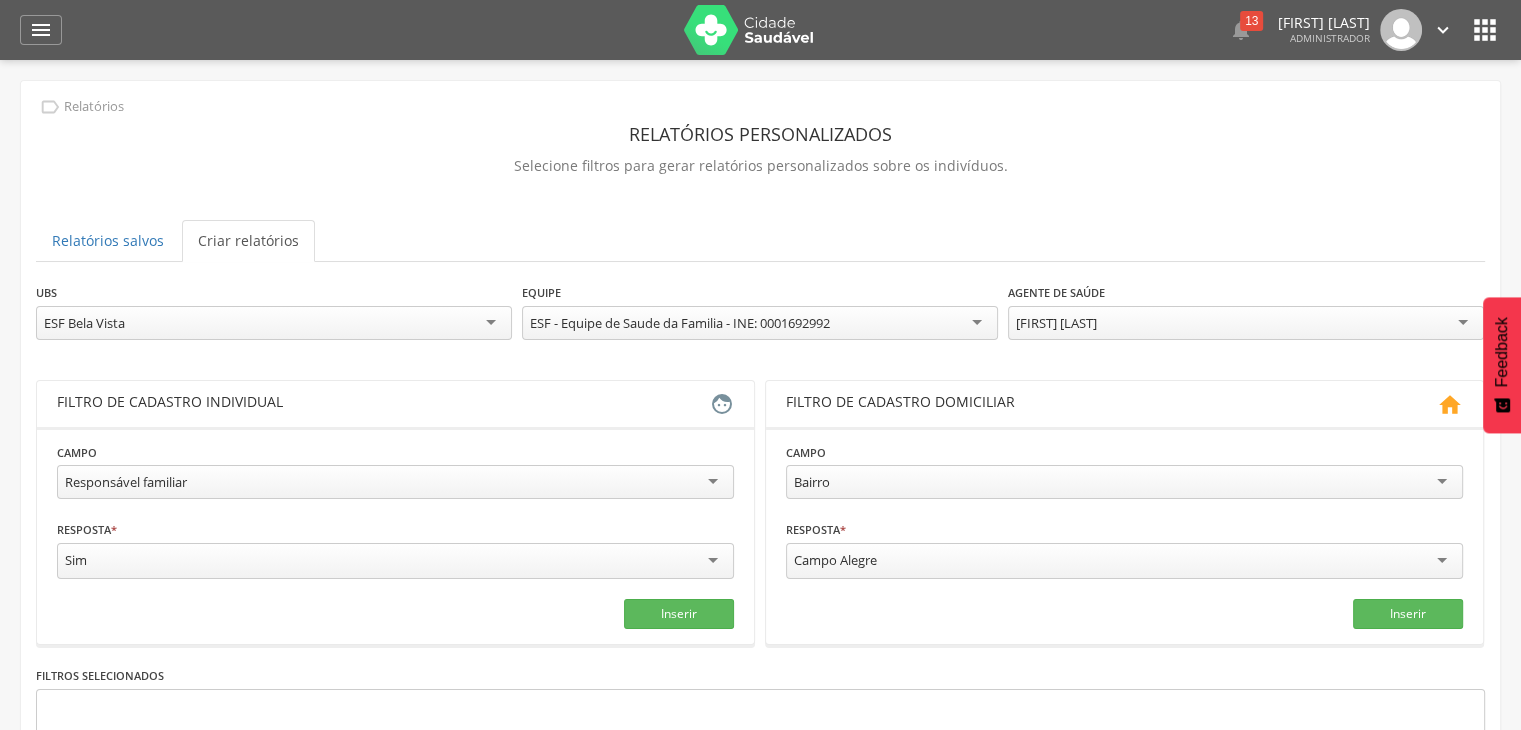 drag, startPoint x: 628, startPoint y: 308, endPoint x: 632, endPoint y: 319, distance: 11.7046995 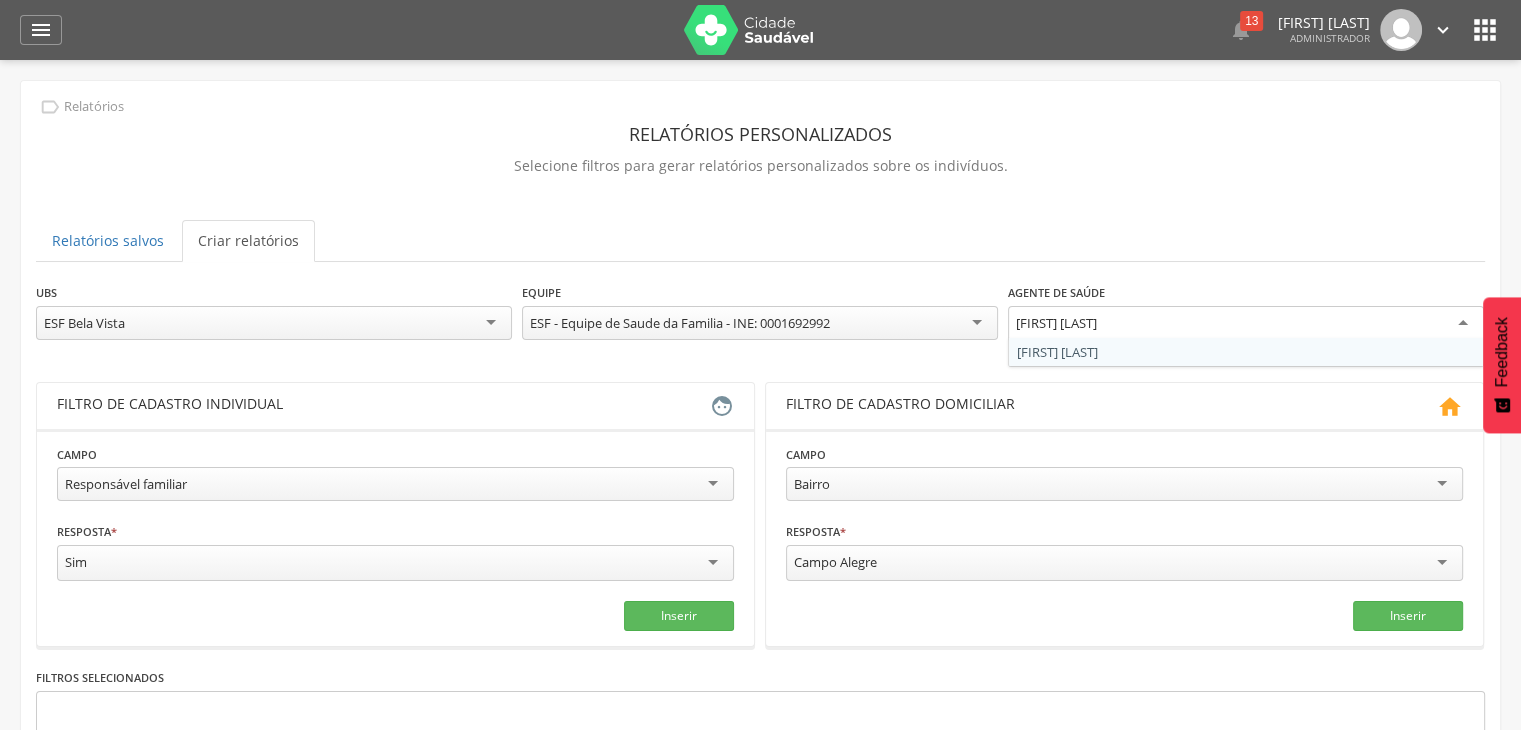 click on "**********" at bounding box center (760, 586) 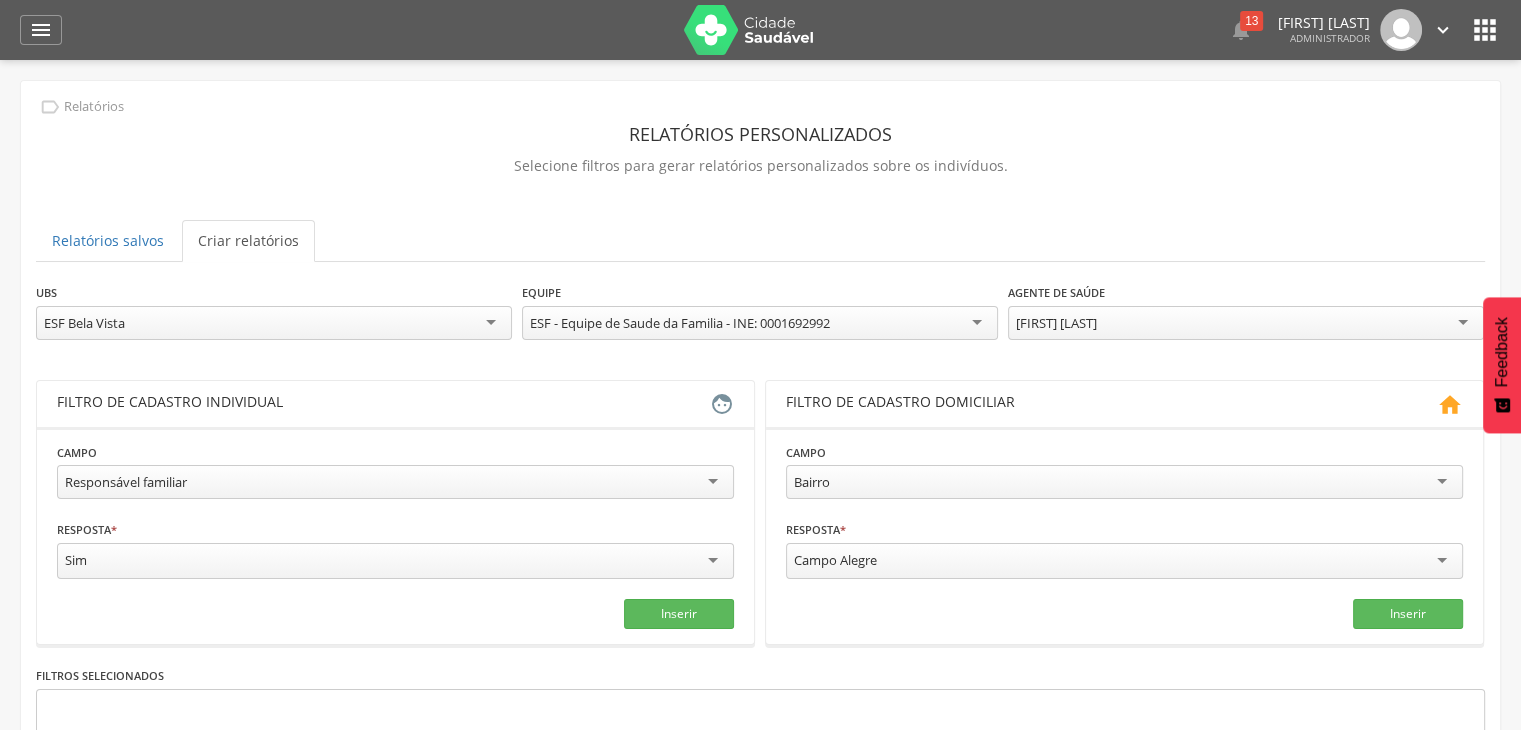 click at bounding box center [749, 30] 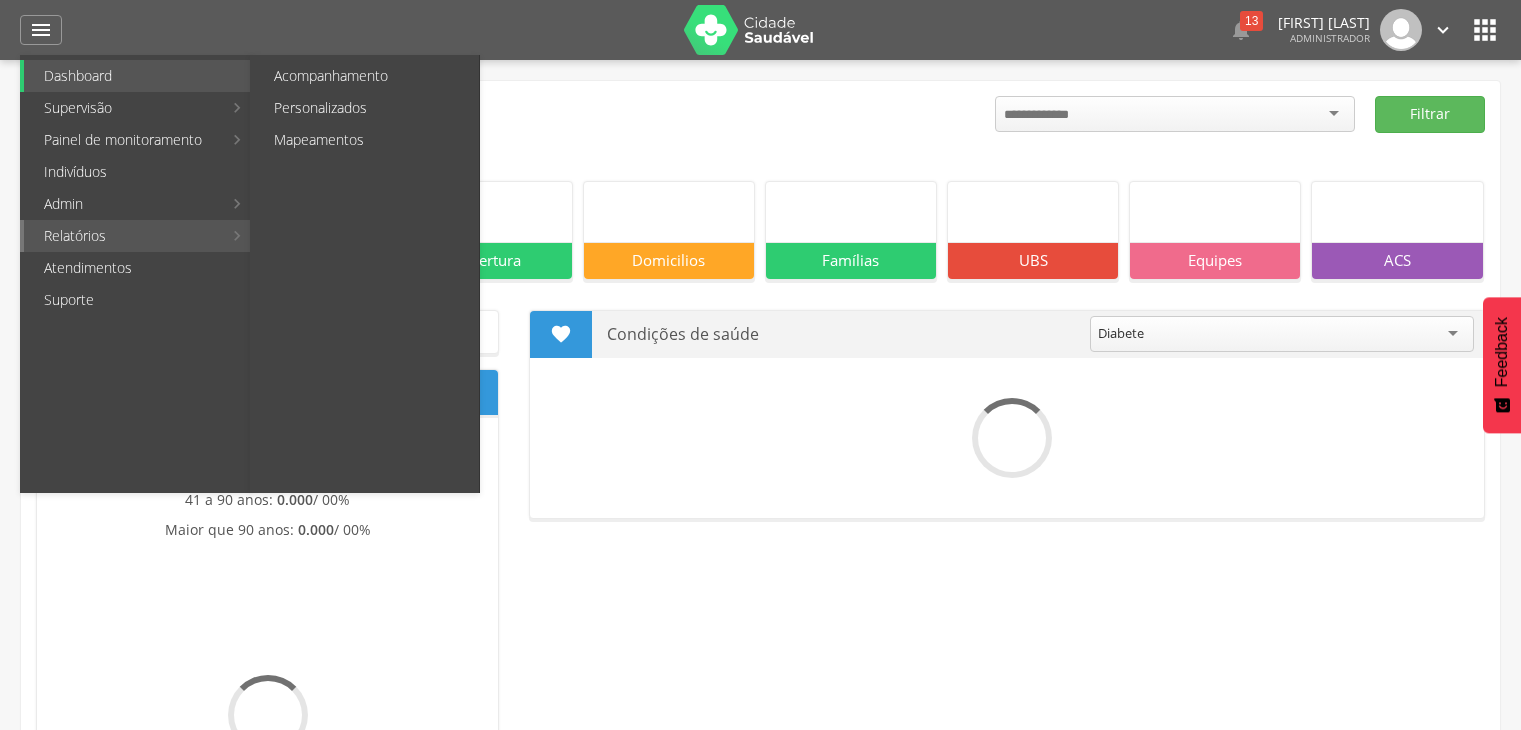 scroll, scrollTop: 0, scrollLeft: 0, axis: both 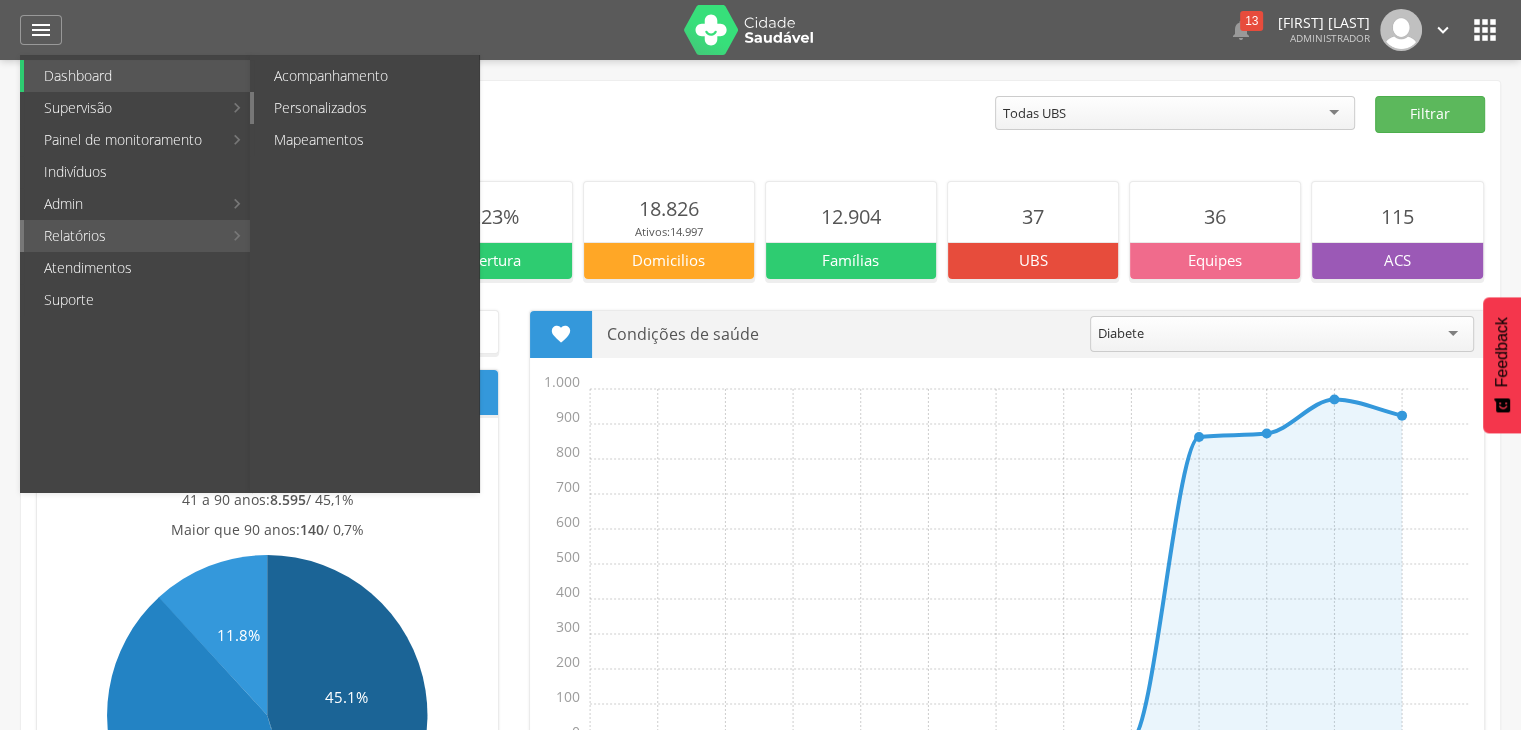 click on "Personalizados" at bounding box center (366, 108) 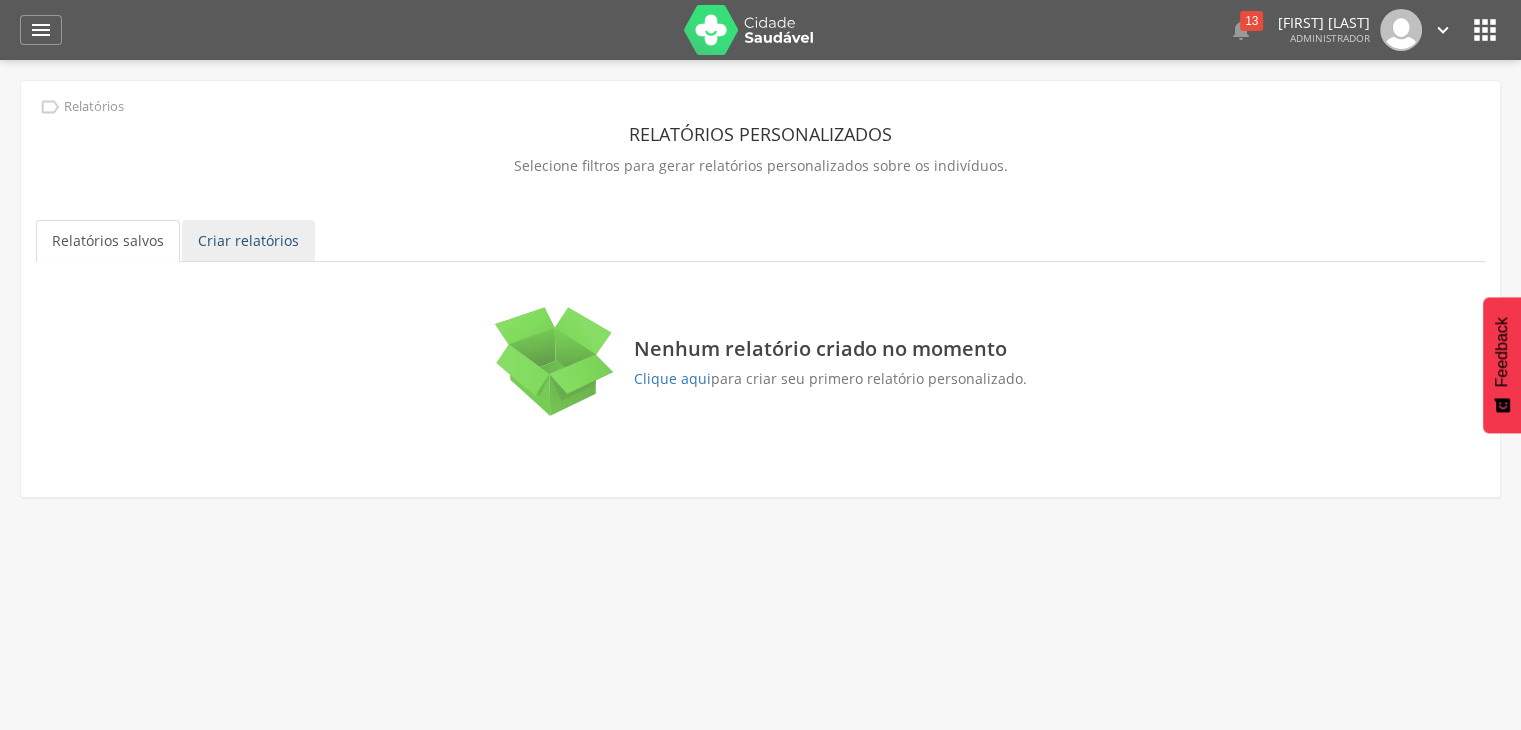 click on "Criar relatórios" at bounding box center [248, 241] 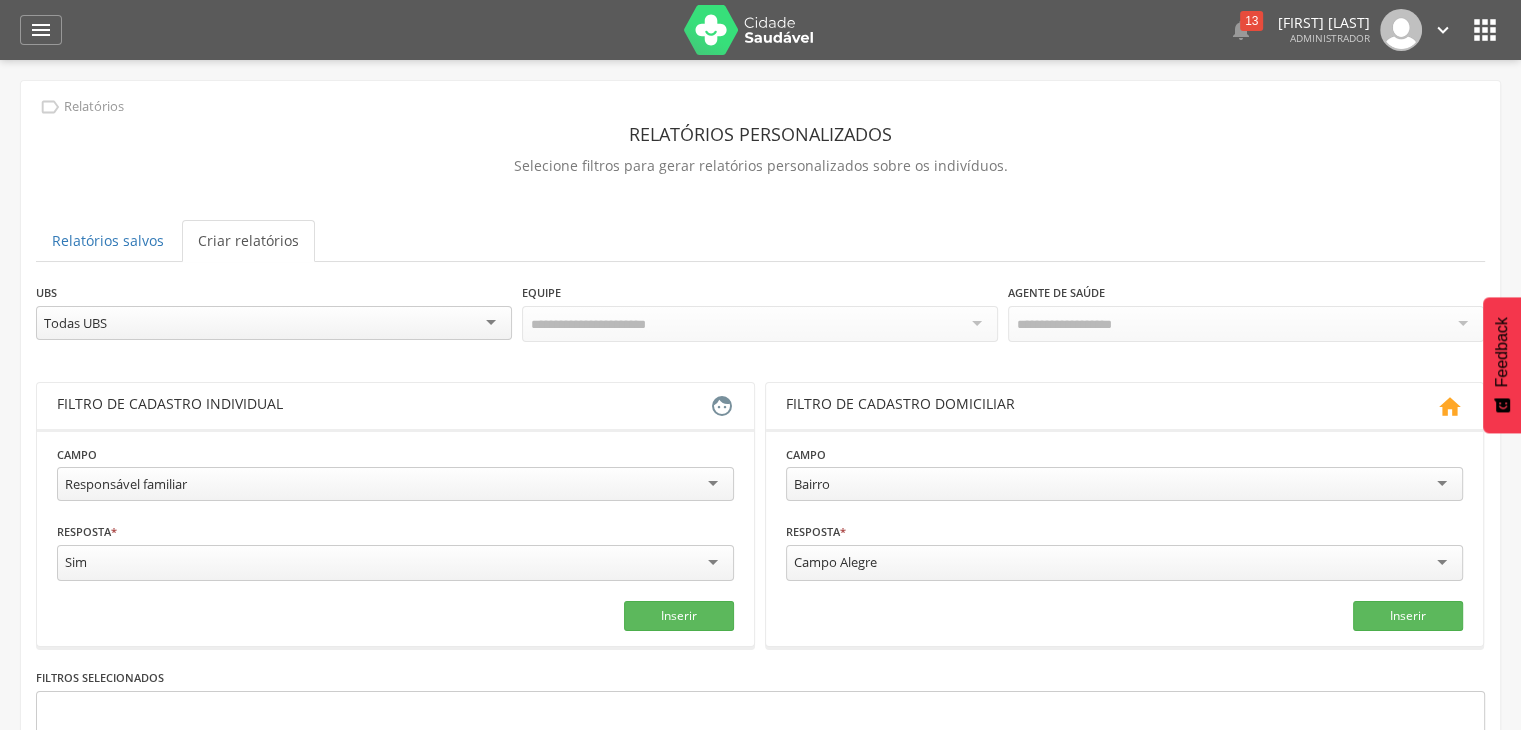 drag, startPoint x: 187, startPoint y: 317, endPoint x: 197, endPoint y: 320, distance: 10.440307 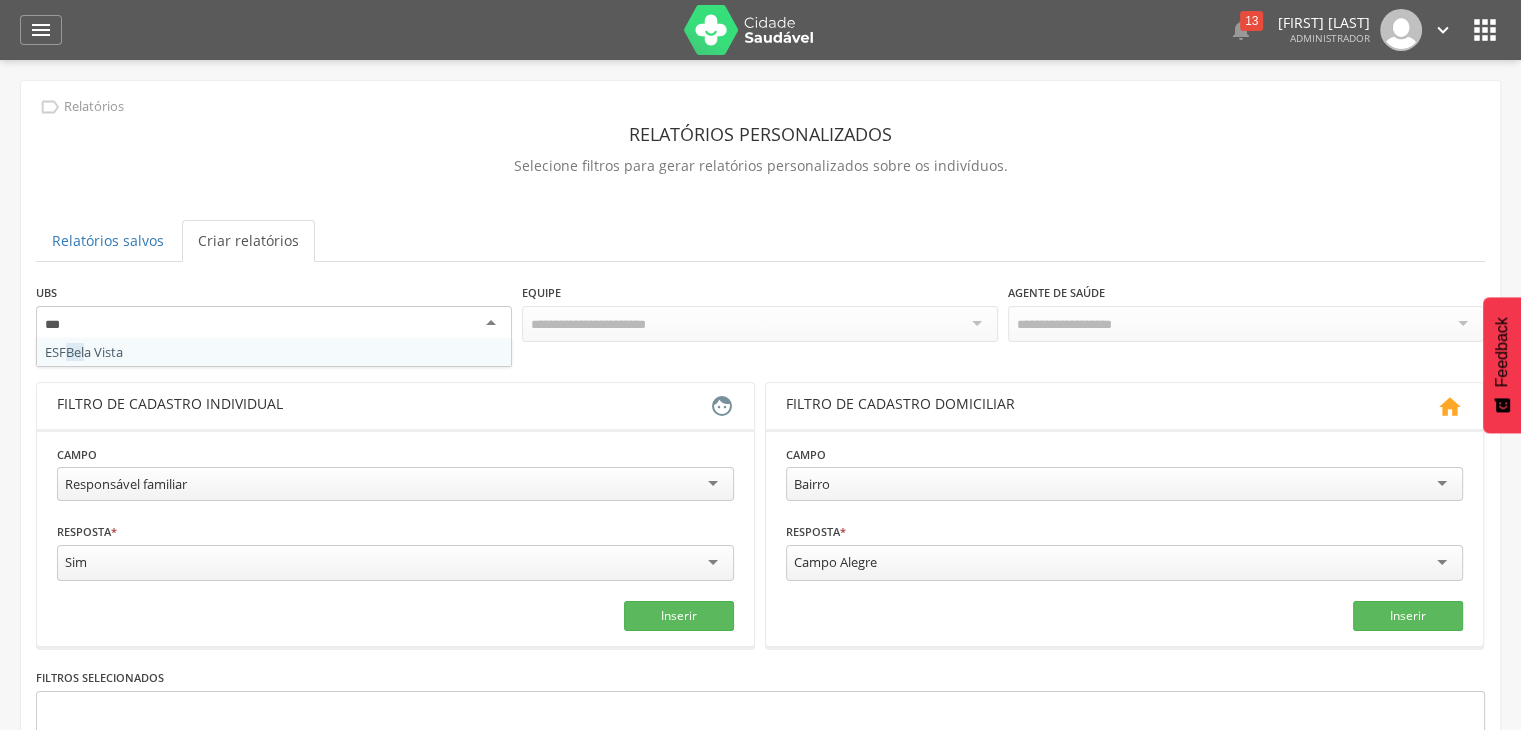 type on "****" 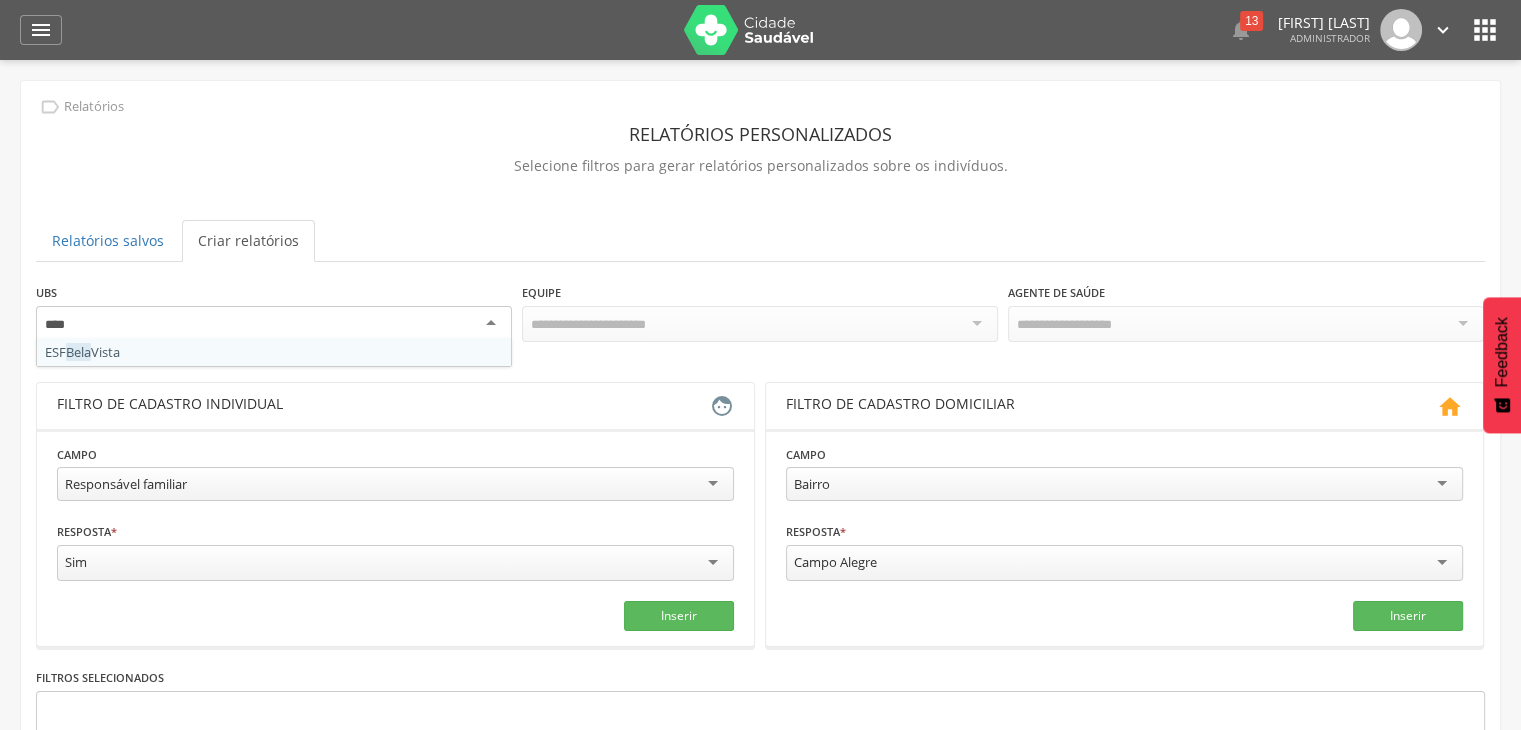 type 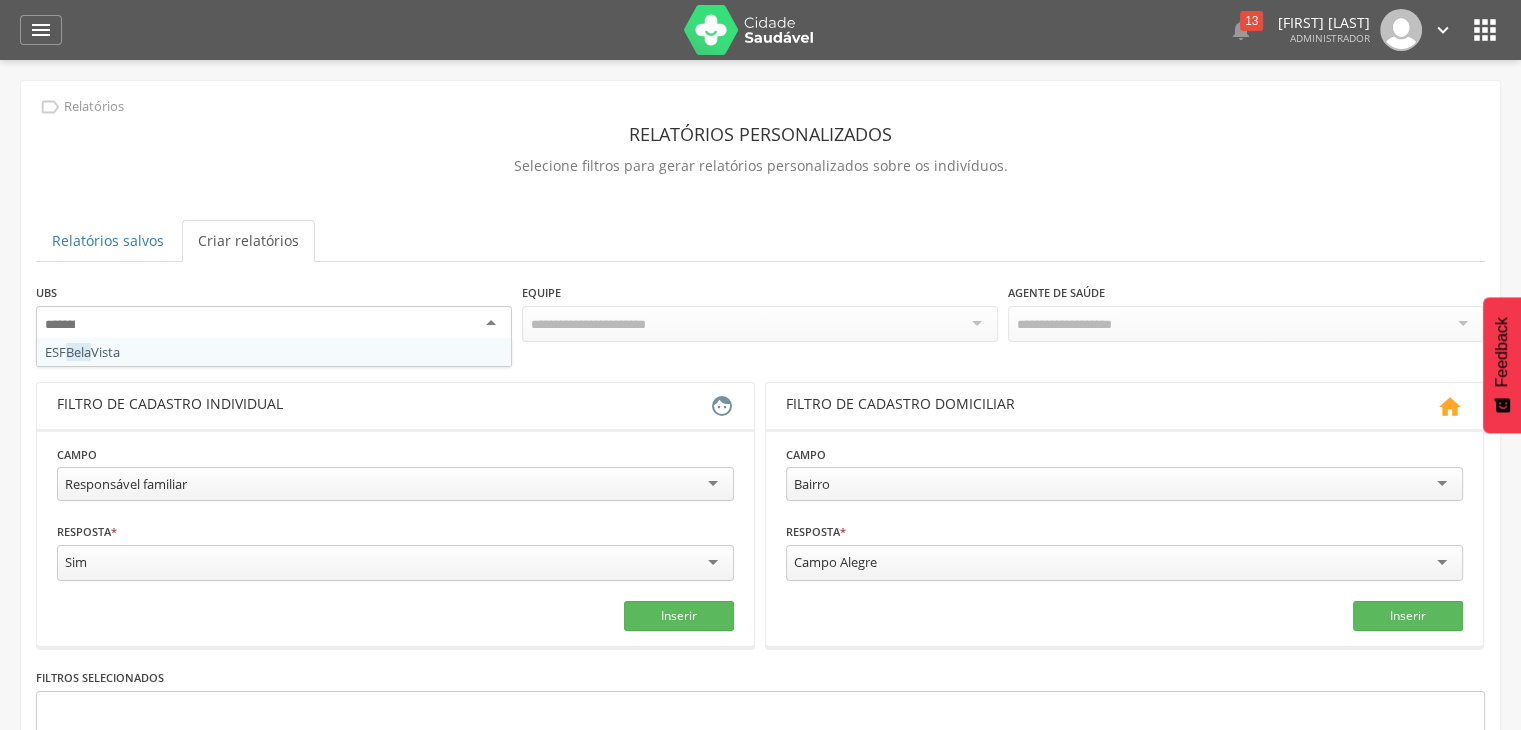 scroll, scrollTop: 0, scrollLeft: 0, axis: both 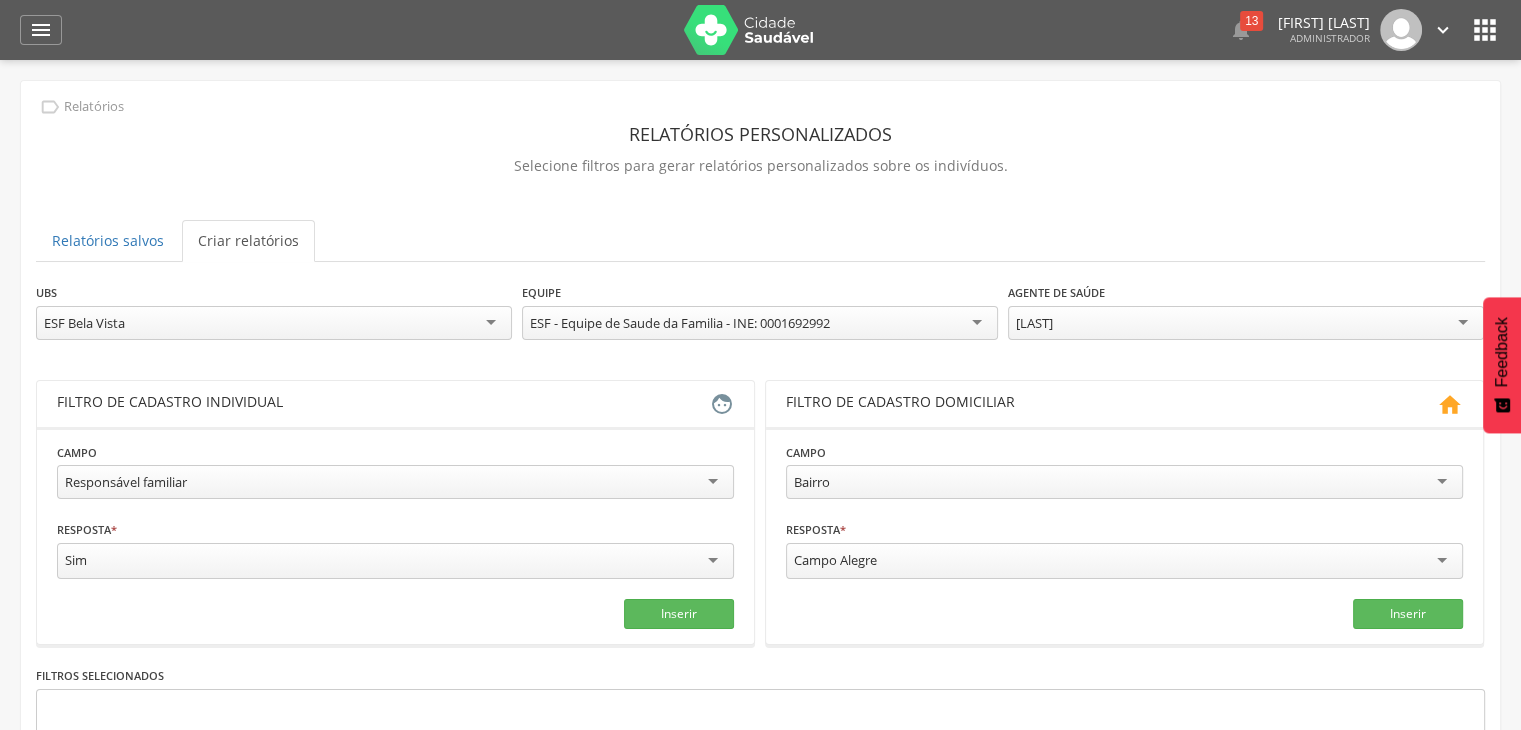 click on "[FIRST] [LAST]" at bounding box center [1034, 323] 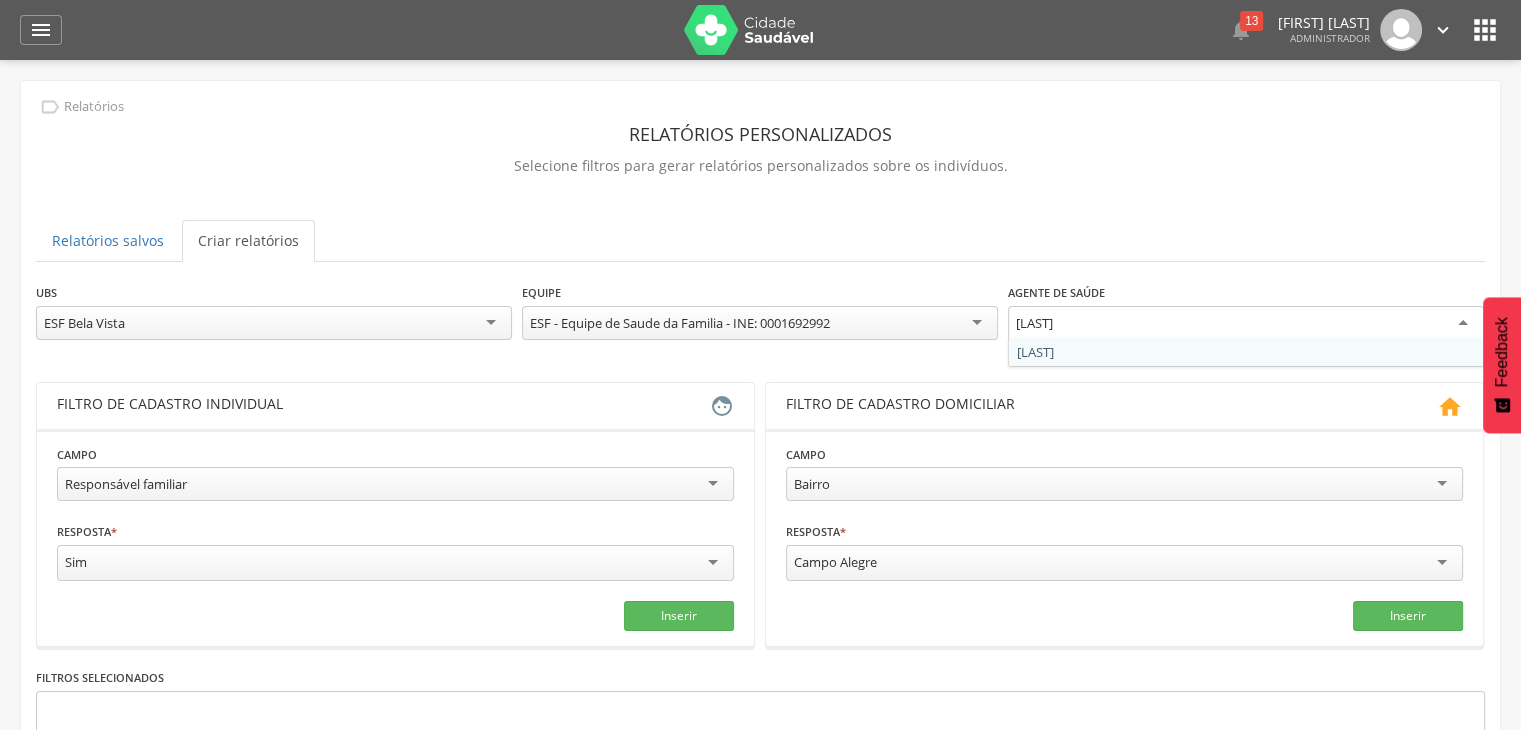 click on "**********" at bounding box center [760, 322] 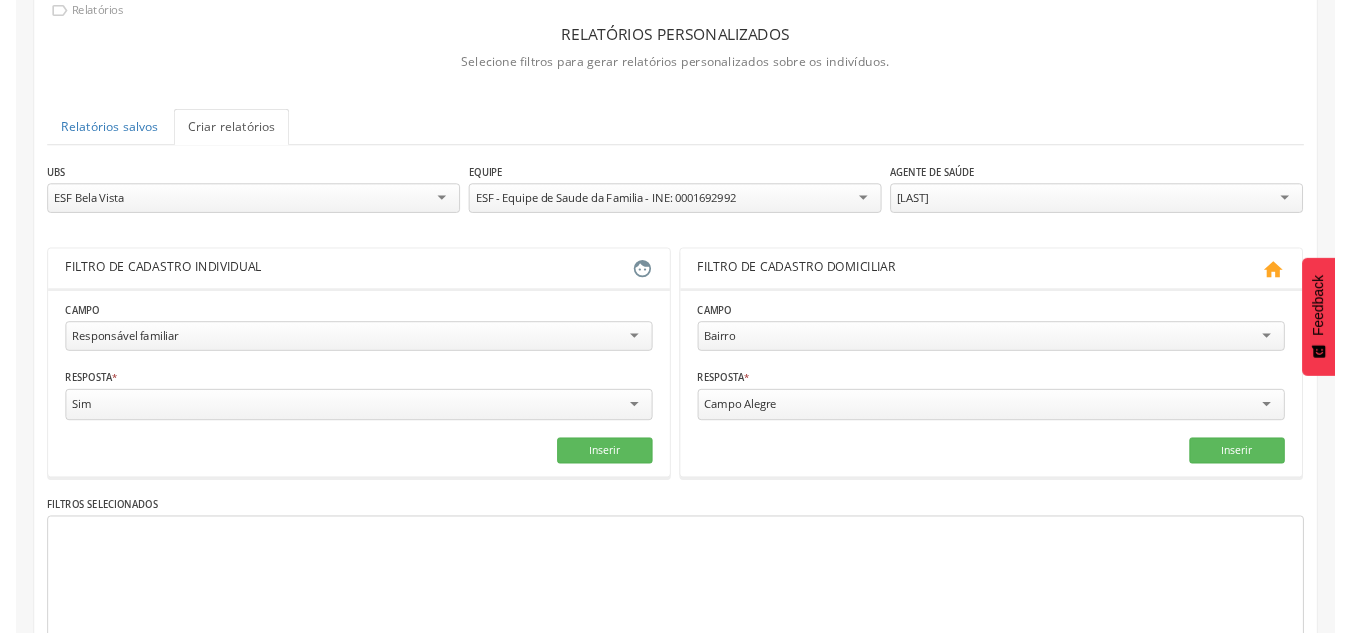 scroll, scrollTop: 0, scrollLeft: 0, axis: both 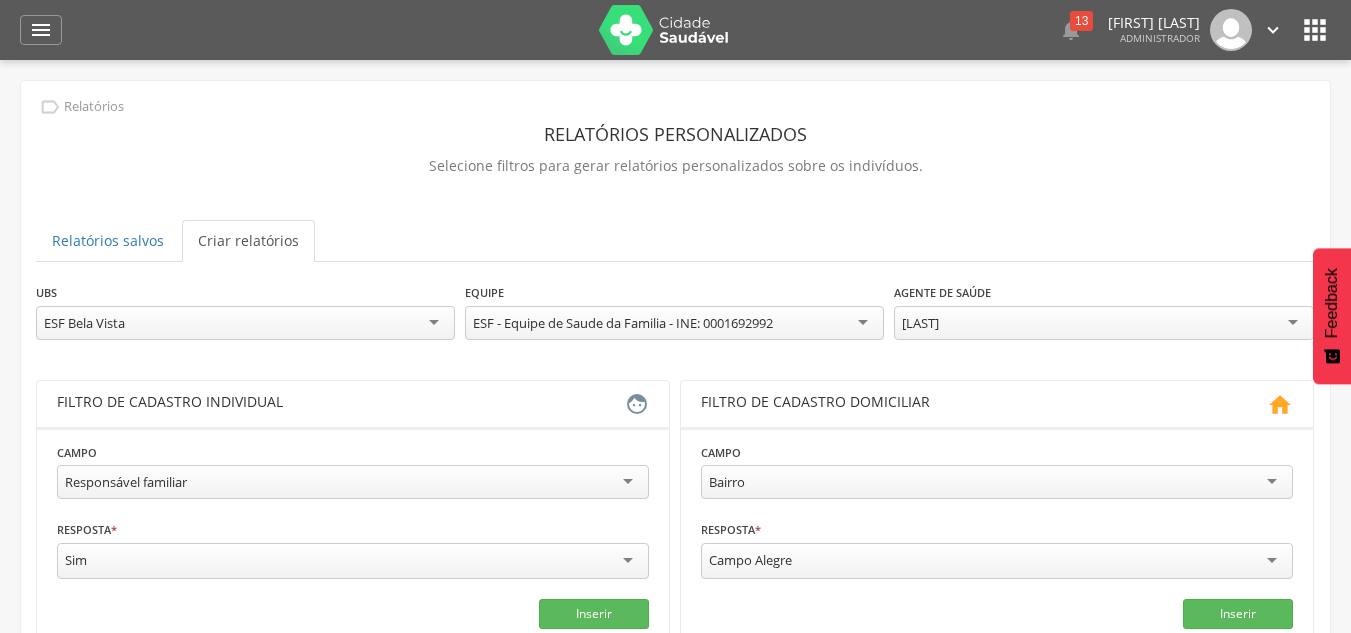 click on "" at bounding box center [1315, 30] 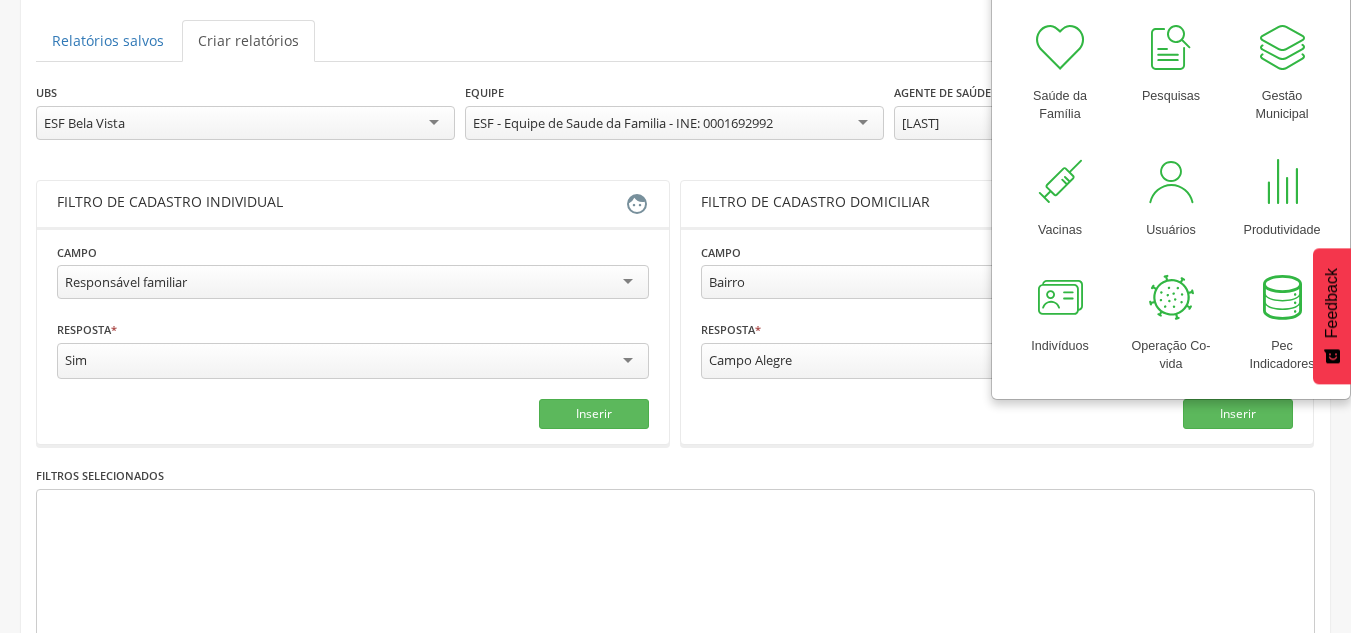 scroll, scrollTop: 0, scrollLeft: 0, axis: both 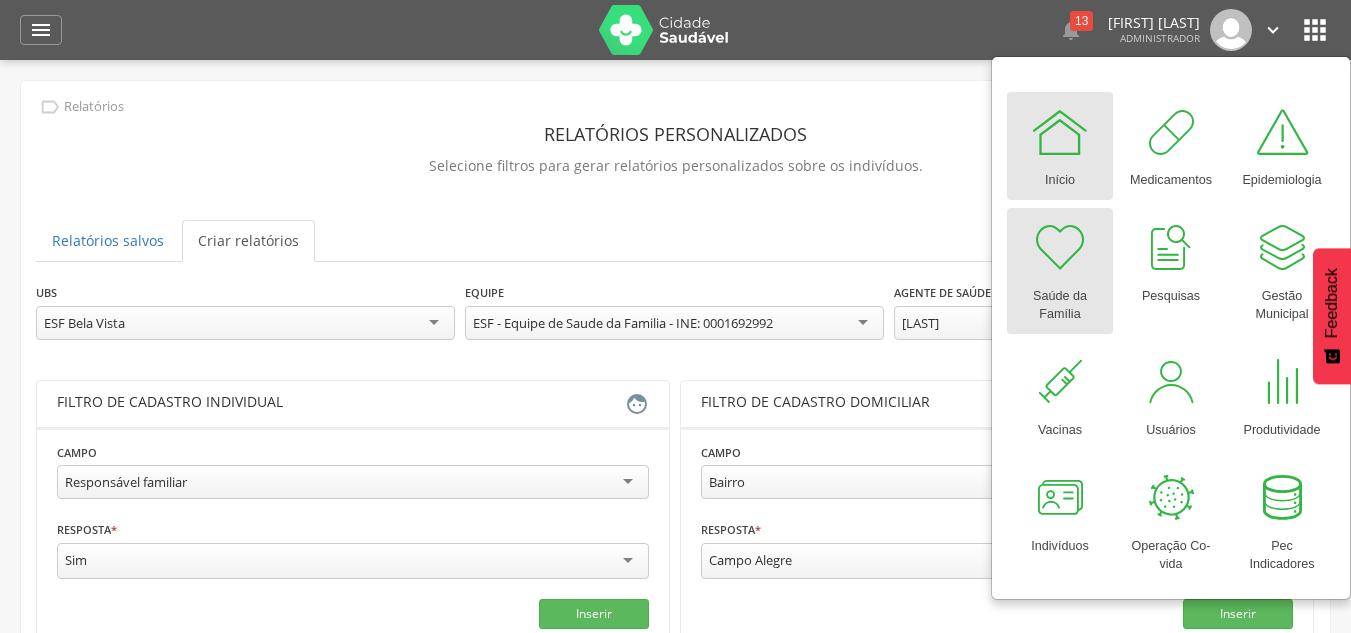 click on "Saúde da Família" at bounding box center (1060, 301) 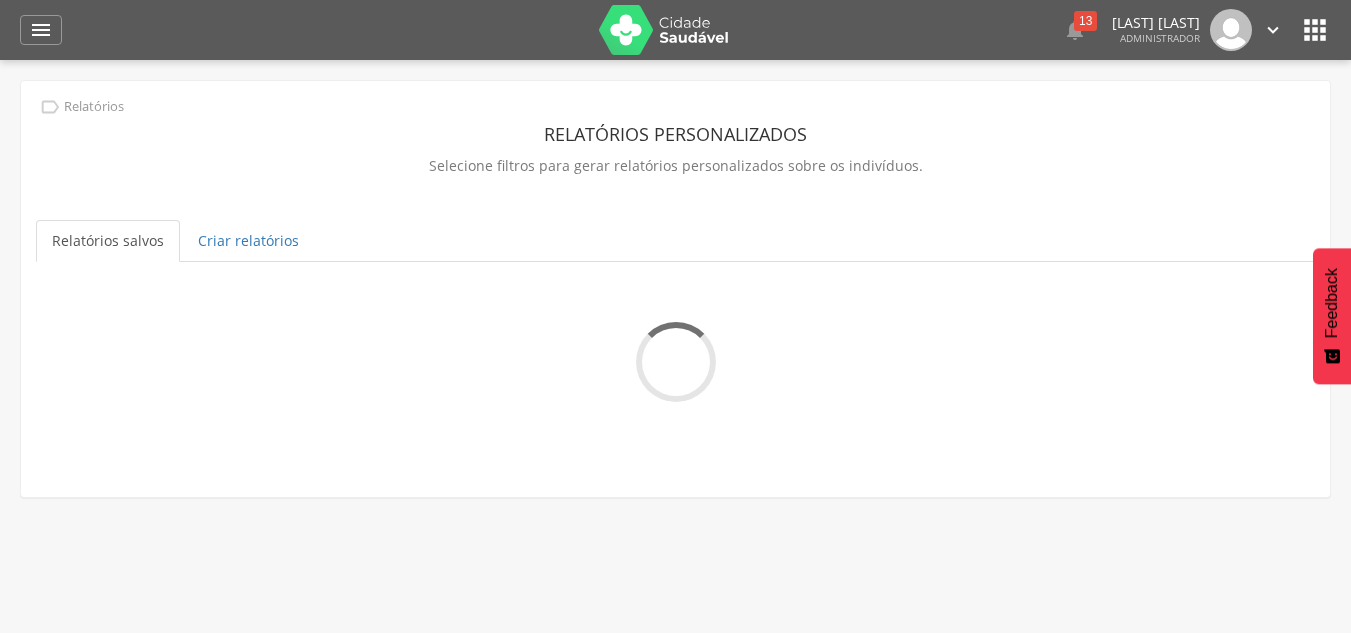 click on "" at bounding box center (41, 30) 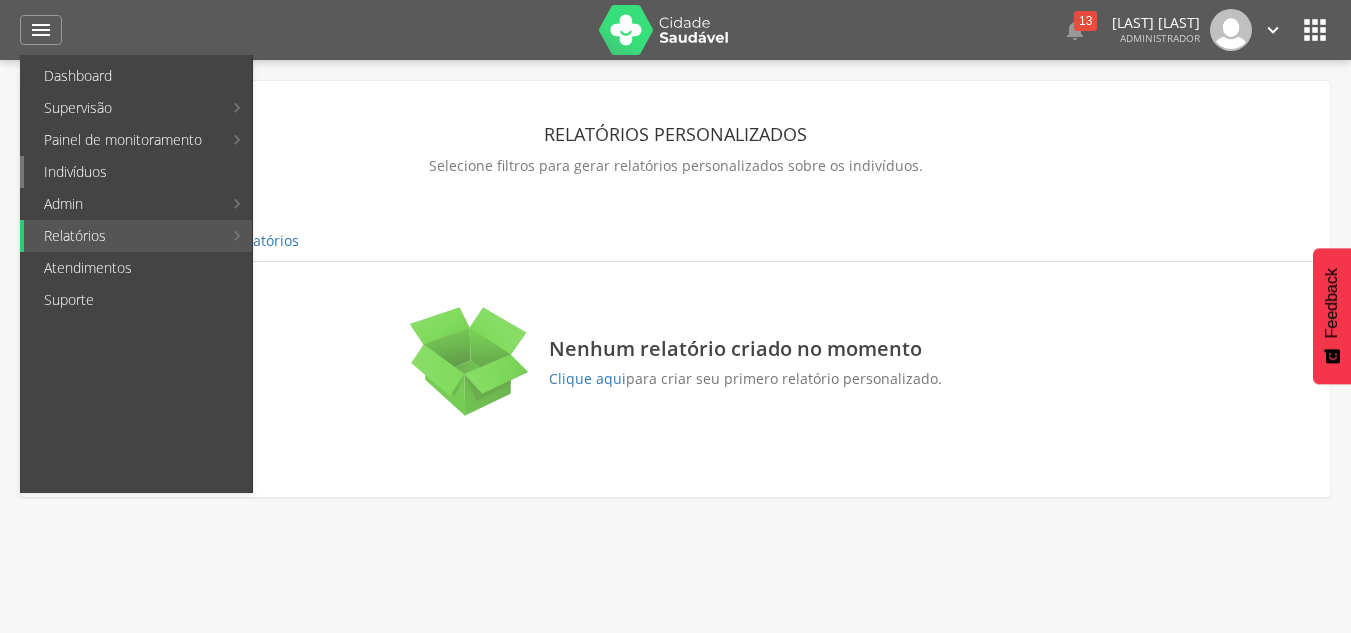 click on "Indivíduos" at bounding box center [138, 172] 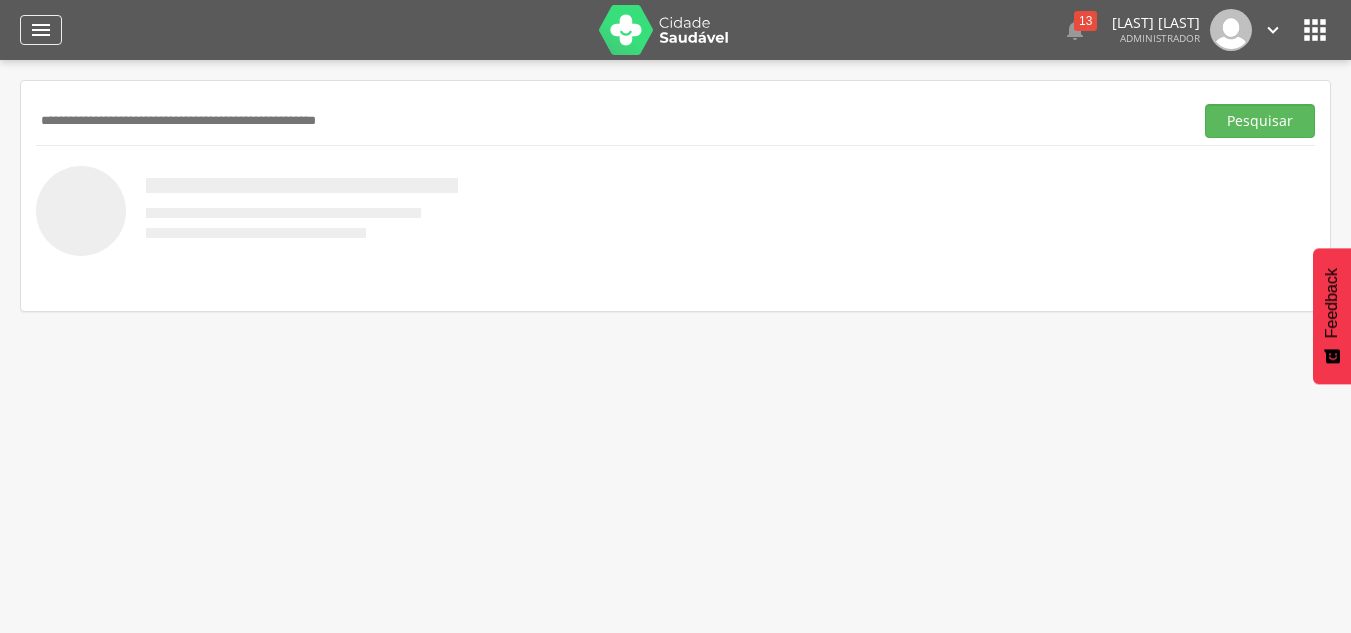 click on "" at bounding box center [41, 30] 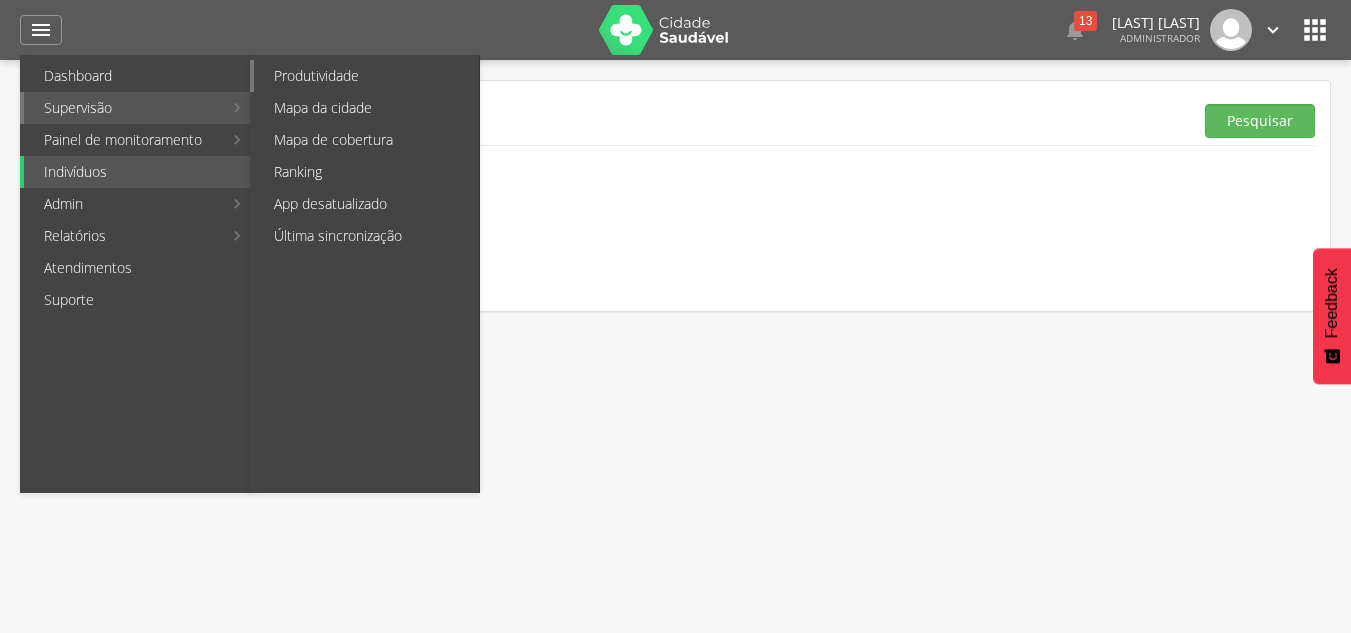 click on "Produtividade" at bounding box center (366, 76) 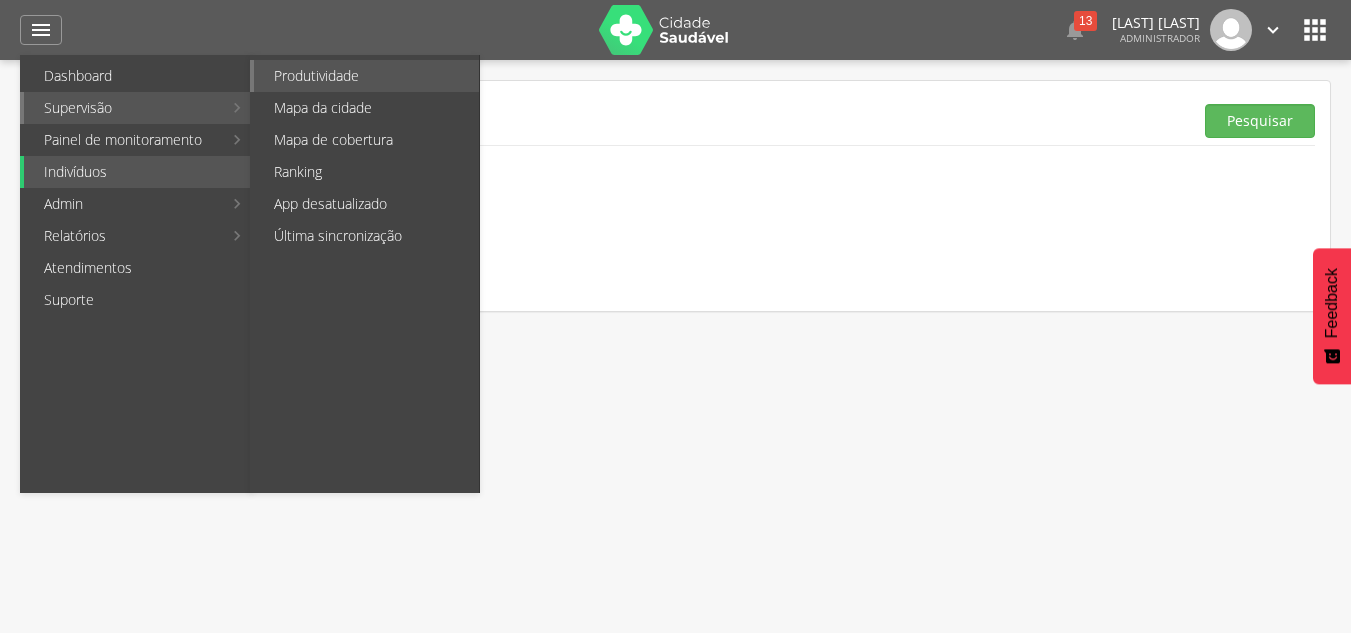 type on "**********" 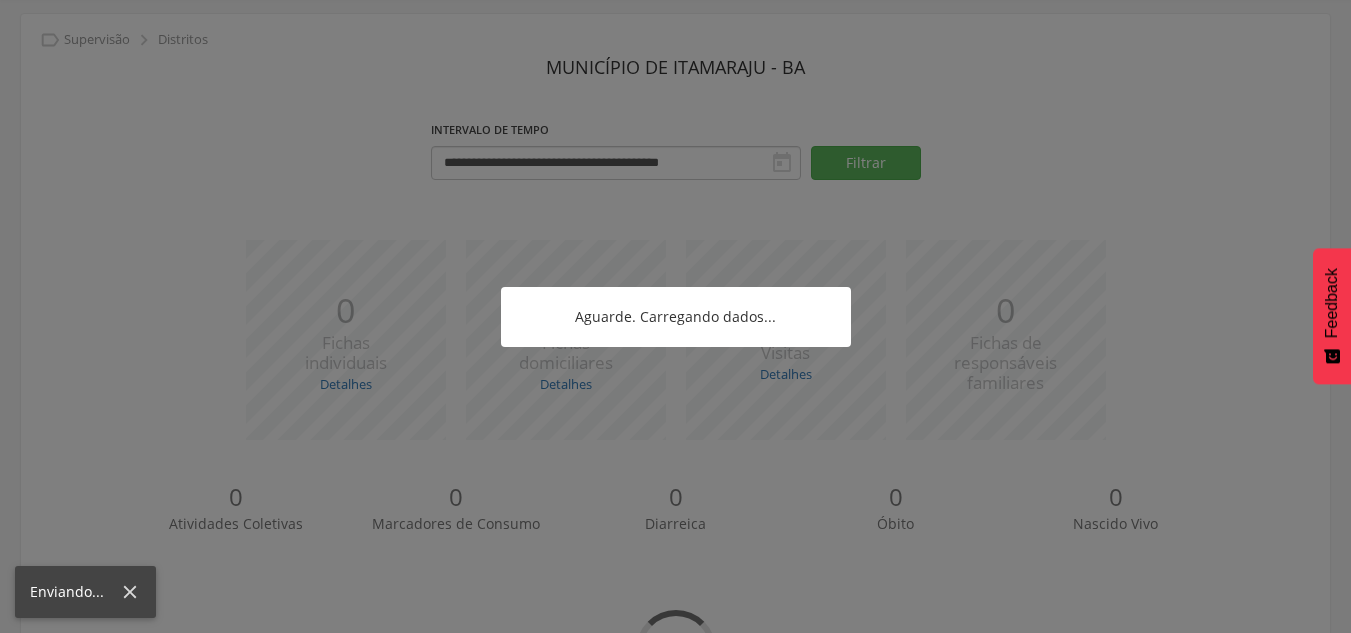 scroll, scrollTop: 180, scrollLeft: 0, axis: vertical 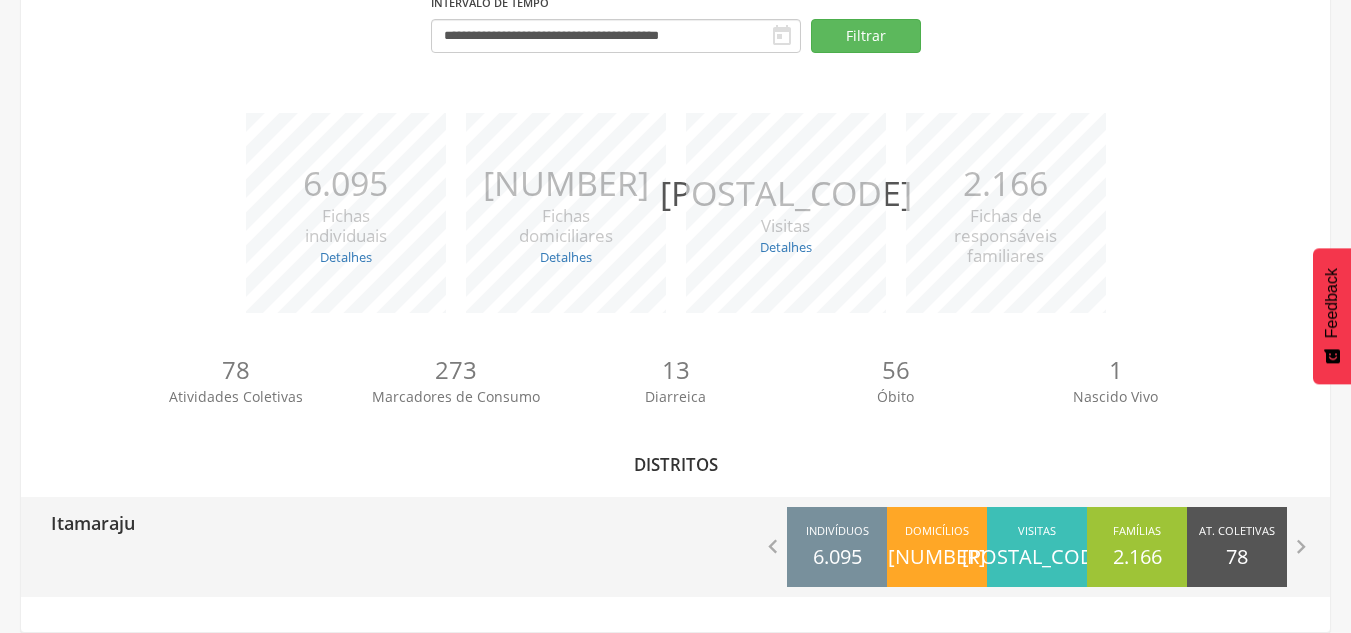 click on "Itamaraju" at bounding box center [348, 522] 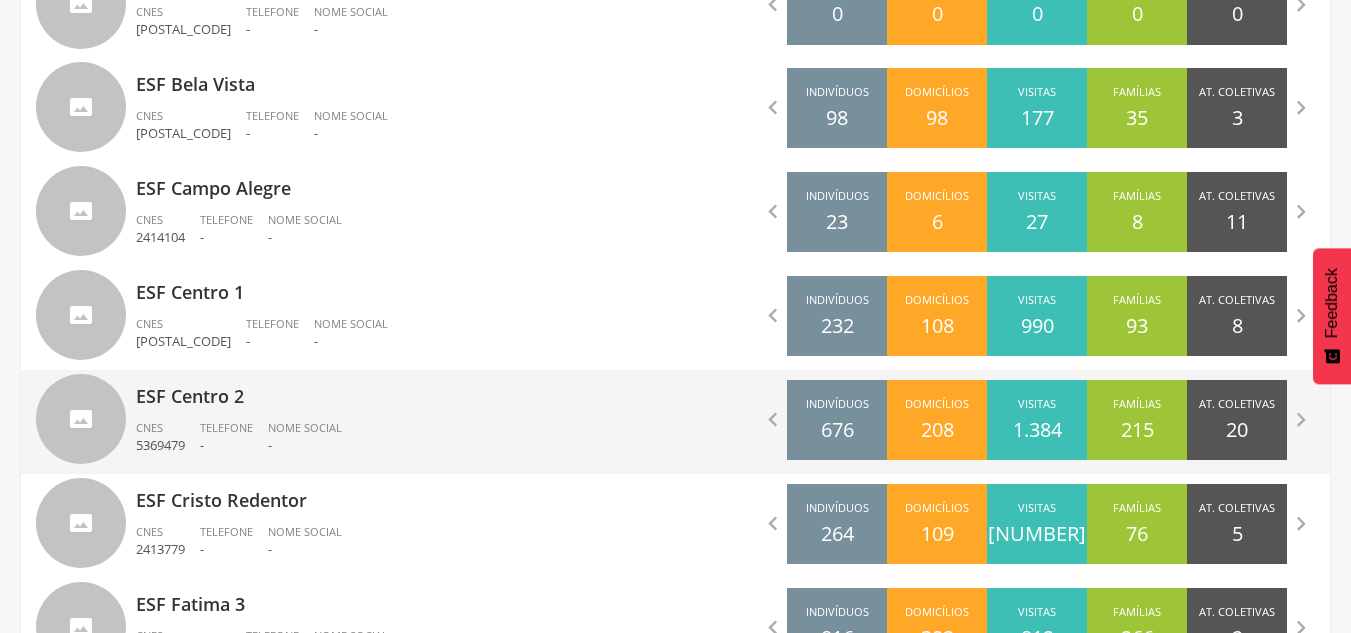scroll, scrollTop: 1194, scrollLeft: 0, axis: vertical 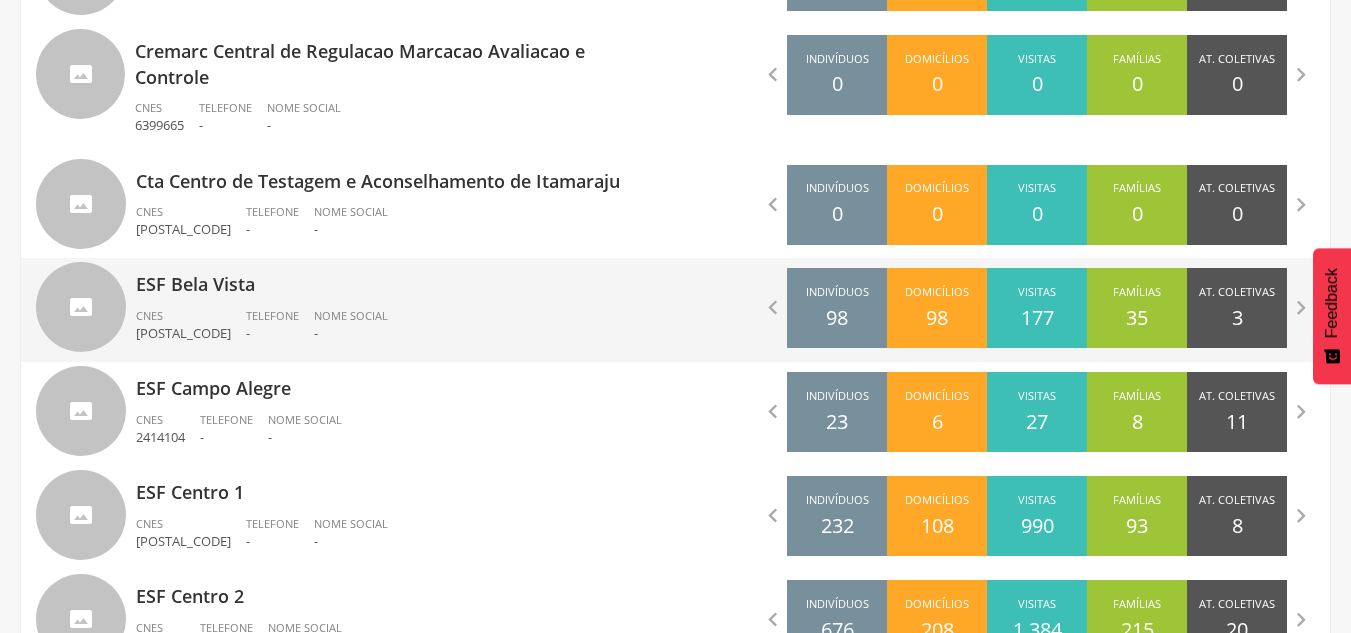 click on "ESF Bela Vista" at bounding box center [398, 278] 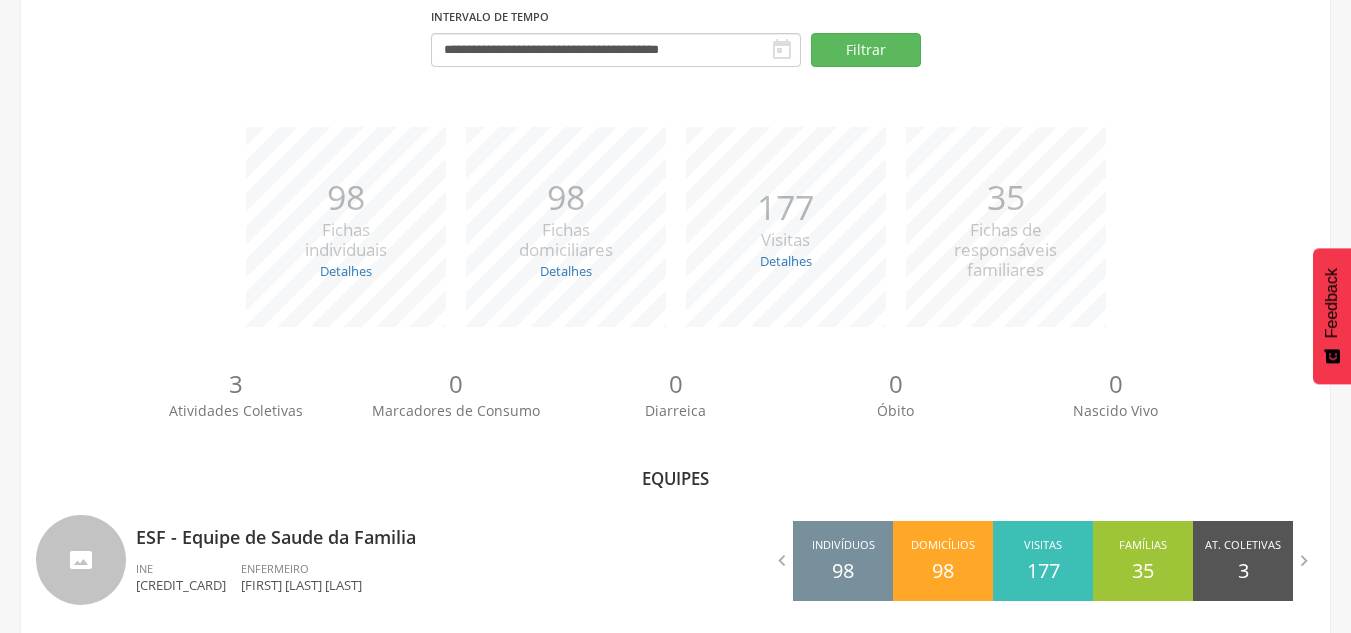 scroll, scrollTop: 206, scrollLeft: 0, axis: vertical 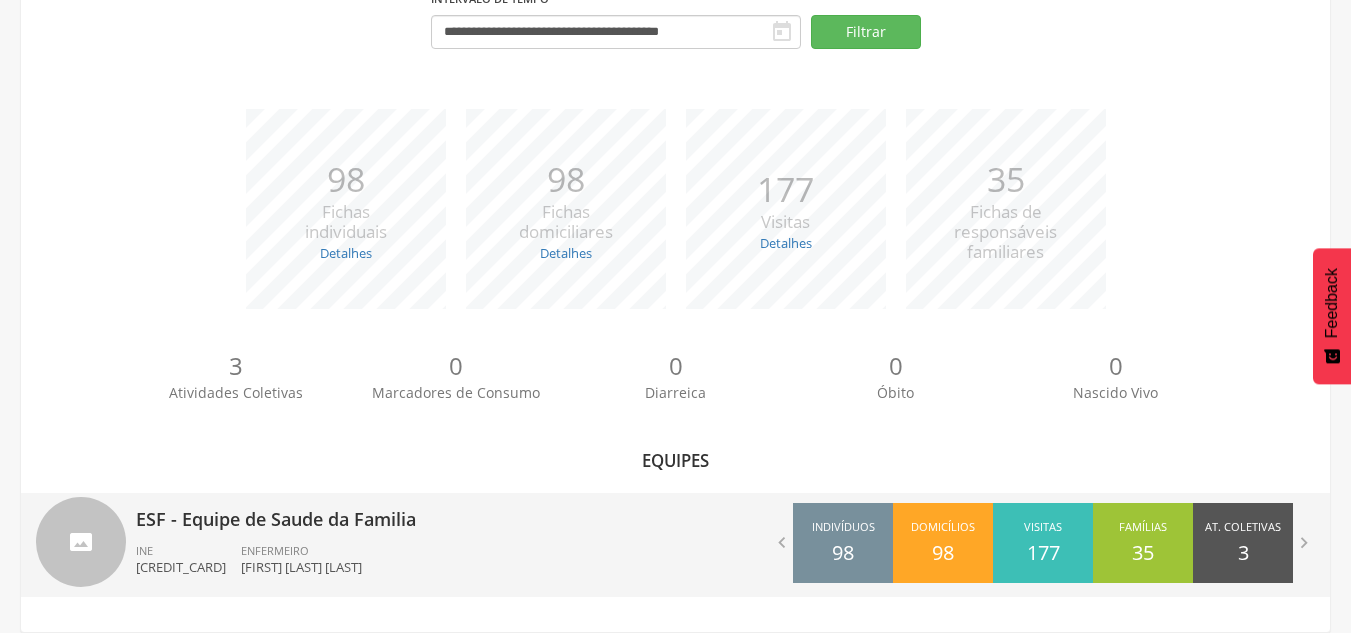 click on "ESF - Equipe de Saude da Familia" at bounding box center [398, 513] 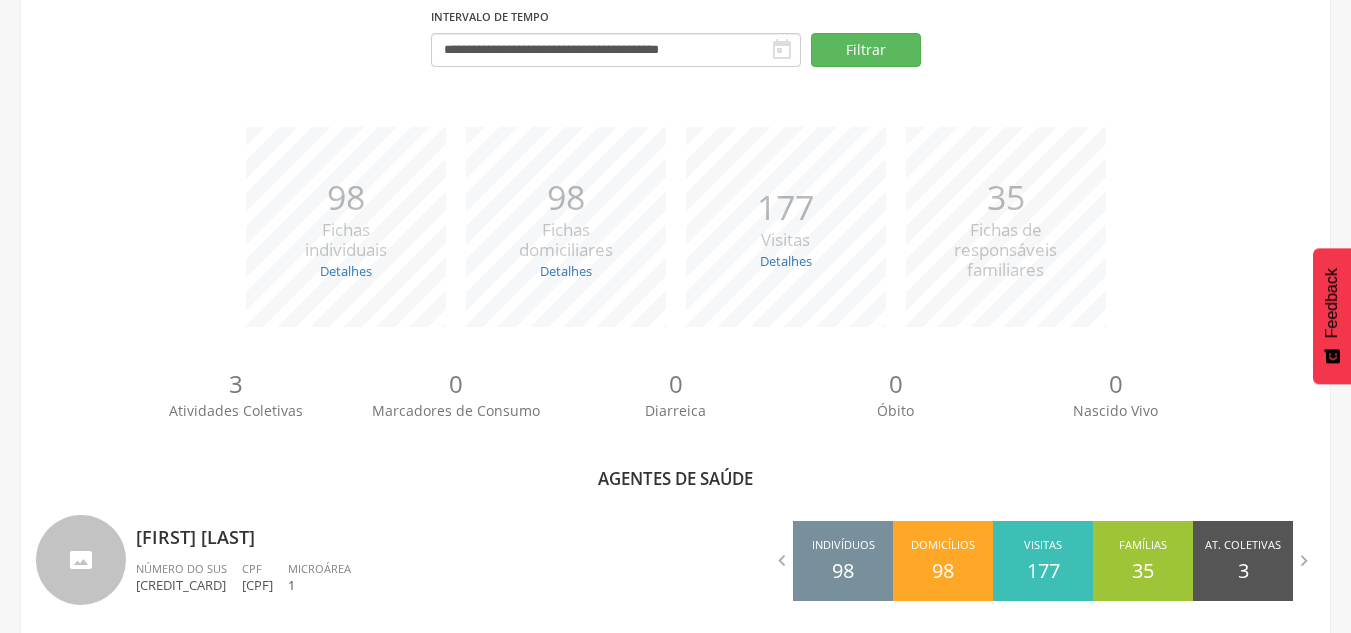 scroll, scrollTop: 234, scrollLeft: 0, axis: vertical 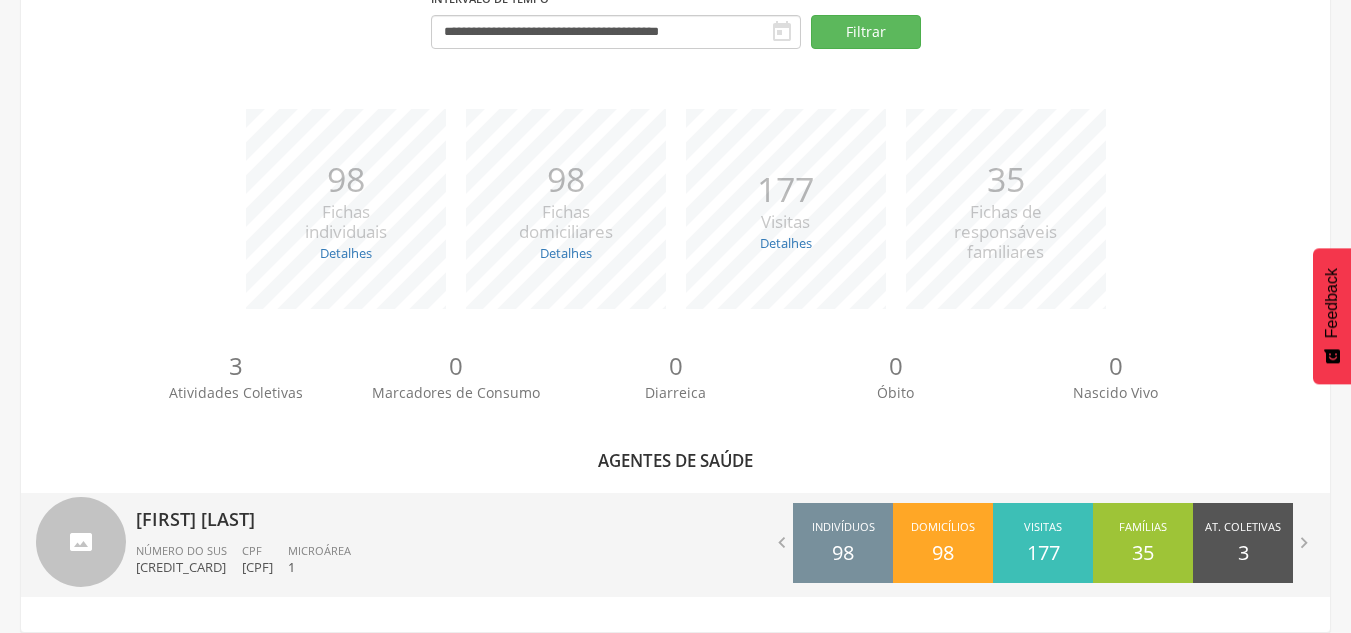 click on "1" at bounding box center (319, 567) 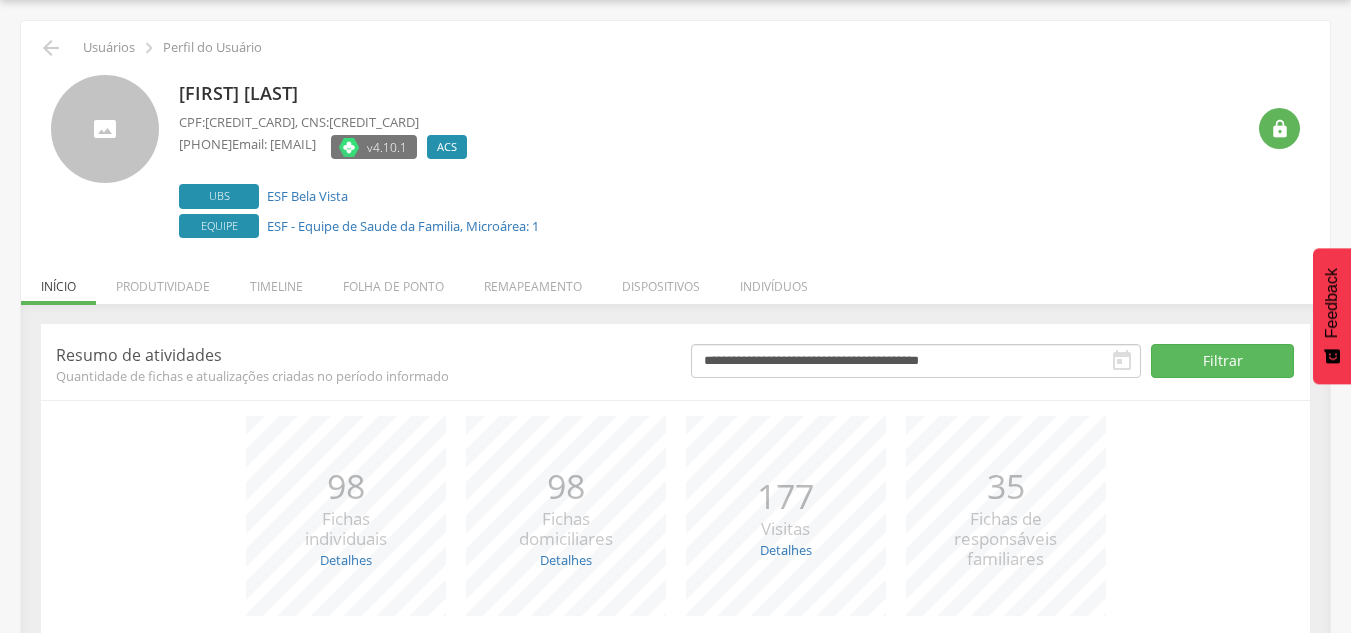 scroll, scrollTop: 219, scrollLeft: 0, axis: vertical 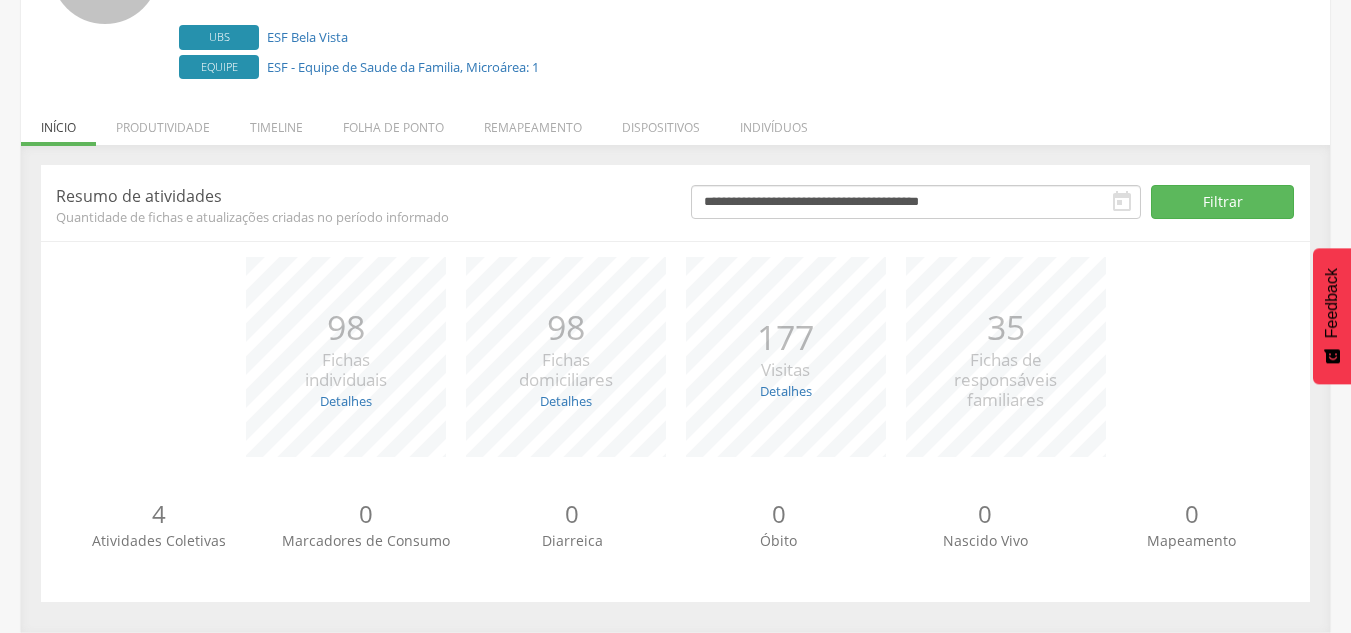 click on "***
[NUMBER]
Visitas
Detalhes
Realizadas:  [NUMBER]
Recusadas:  0
Ausentes:  [NUMBER]" at bounding box center [786, 357] 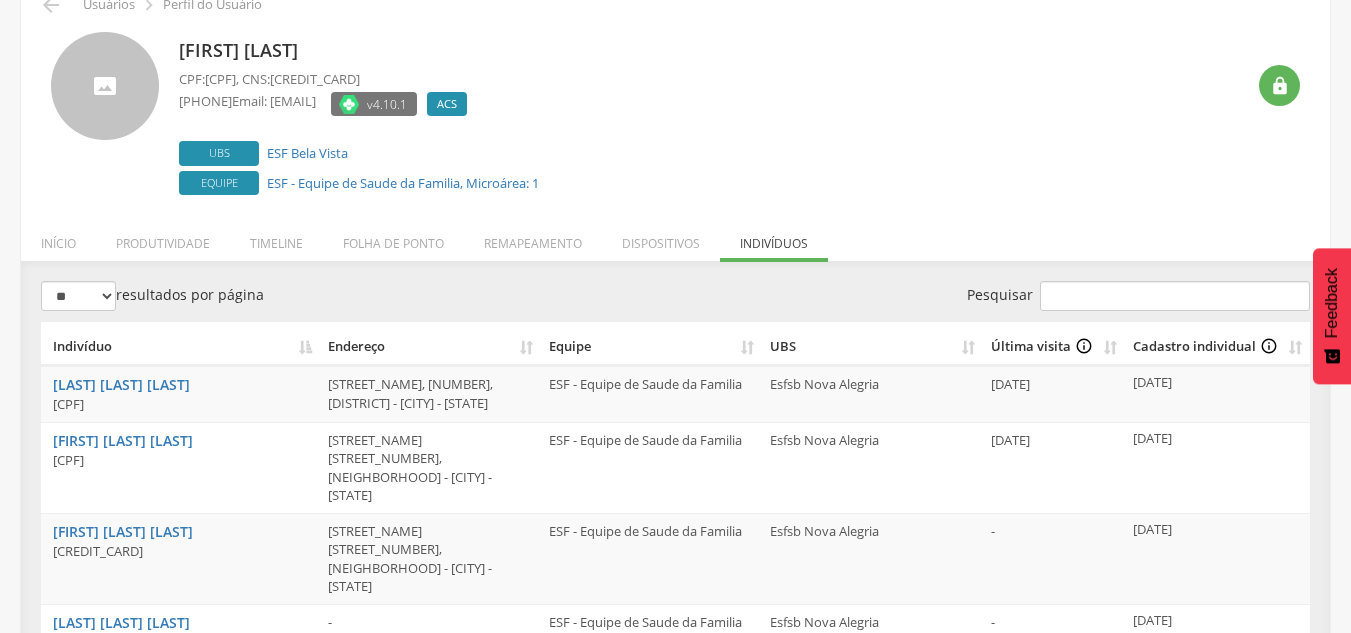 scroll, scrollTop: 0, scrollLeft: 0, axis: both 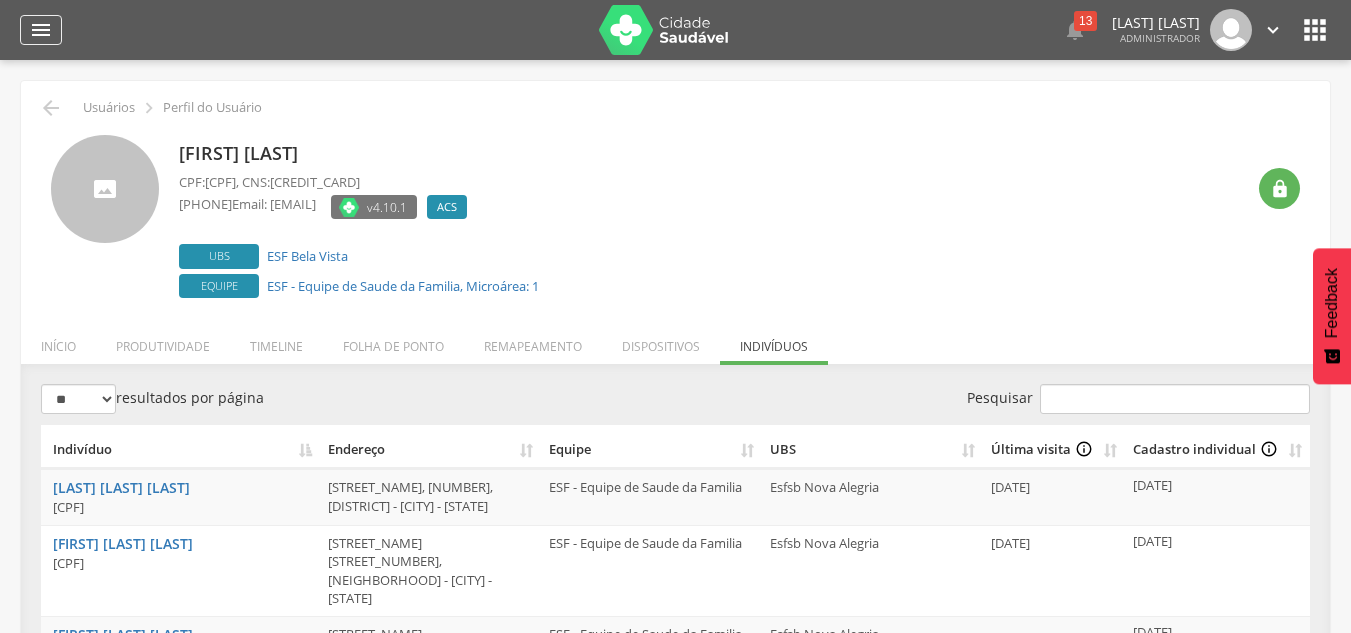 click on "" at bounding box center (41, 30) 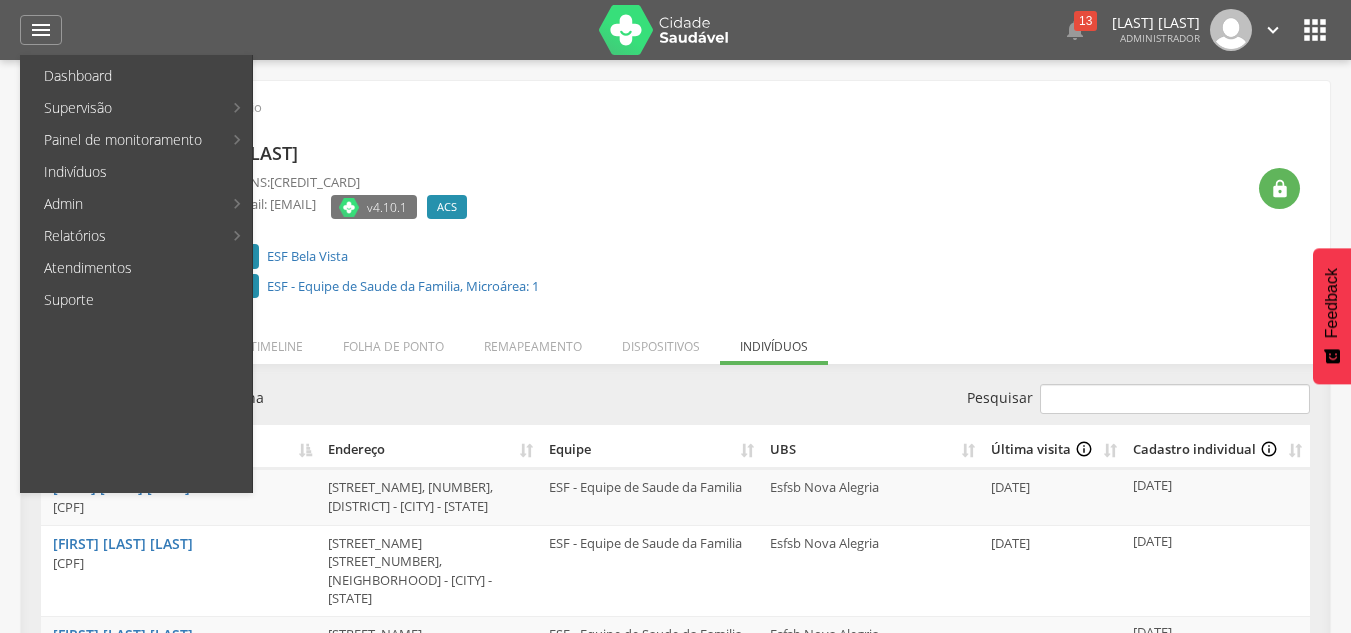 click on "Personalizados" at bounding box center [366, 108] 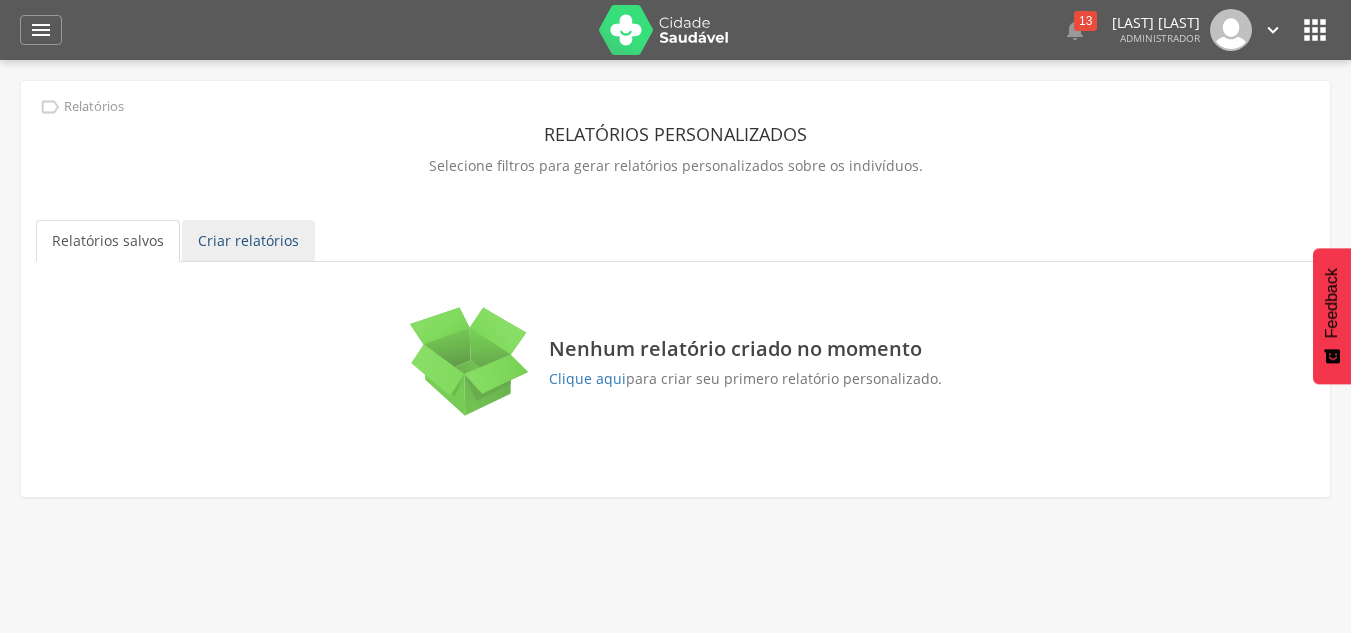 click on "Criar relatórios" at bounding box center [248, 241] 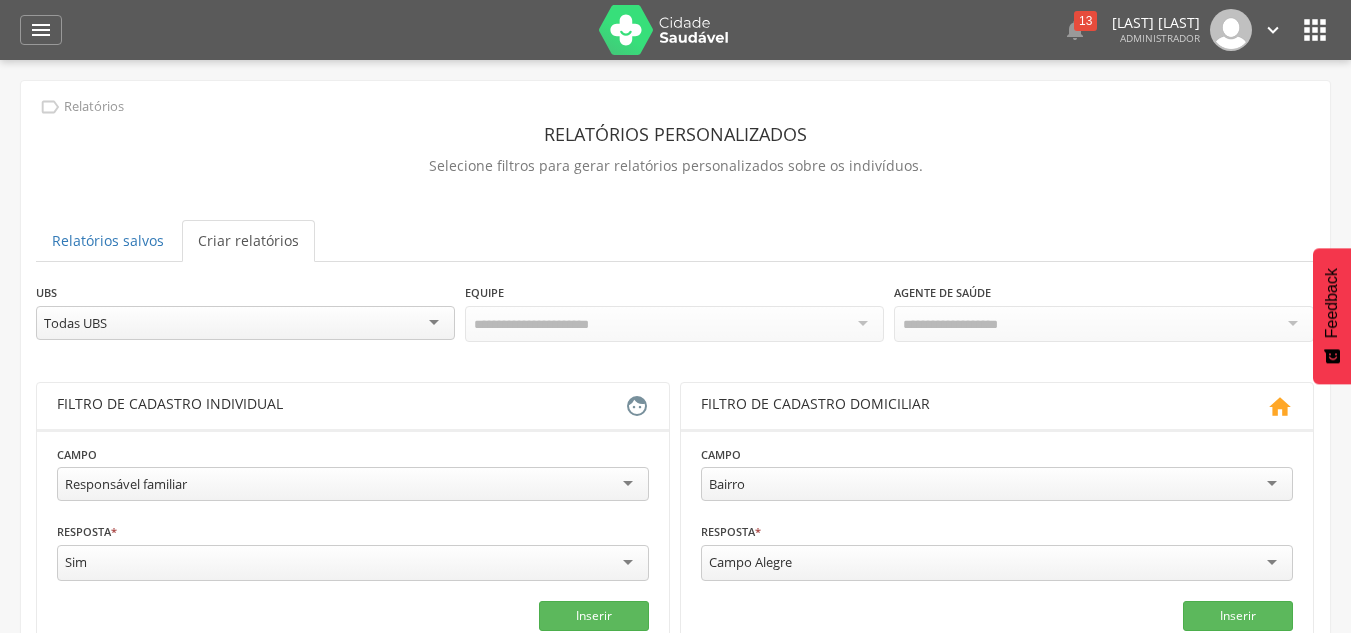 click on "Todas UBS" at bounding box center [245, 323] 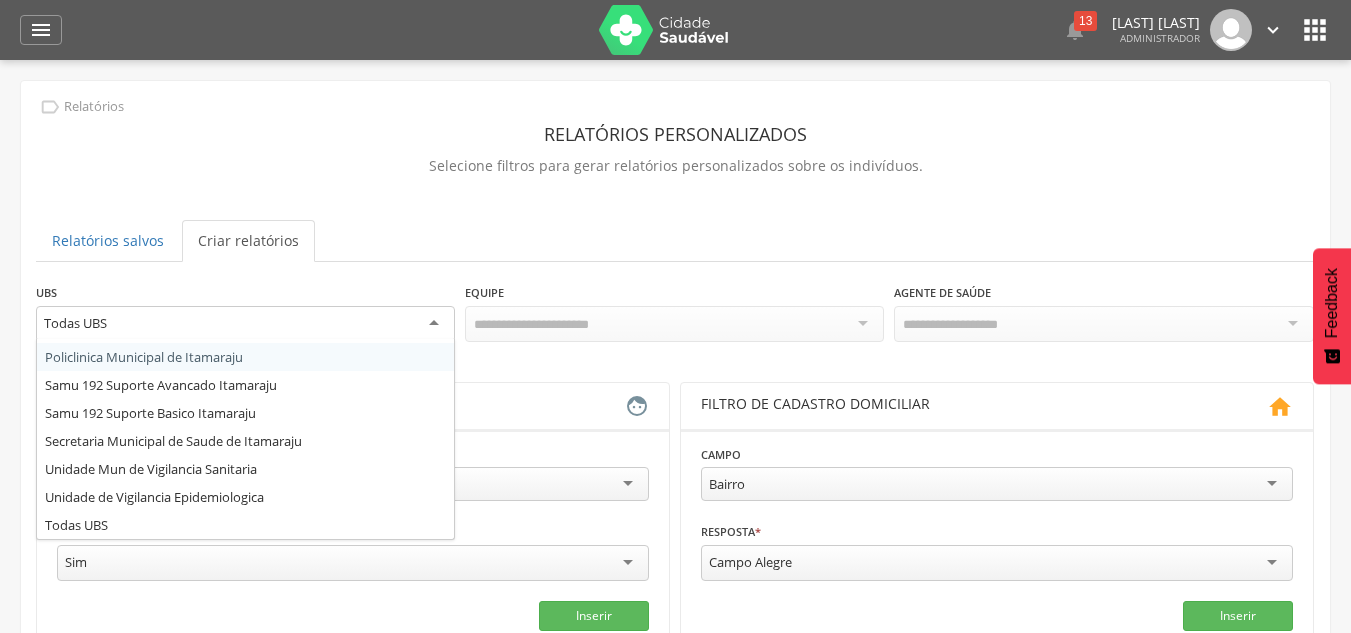 scroll, scrollTop: 840, scrollLeft: 0, axis: vertical 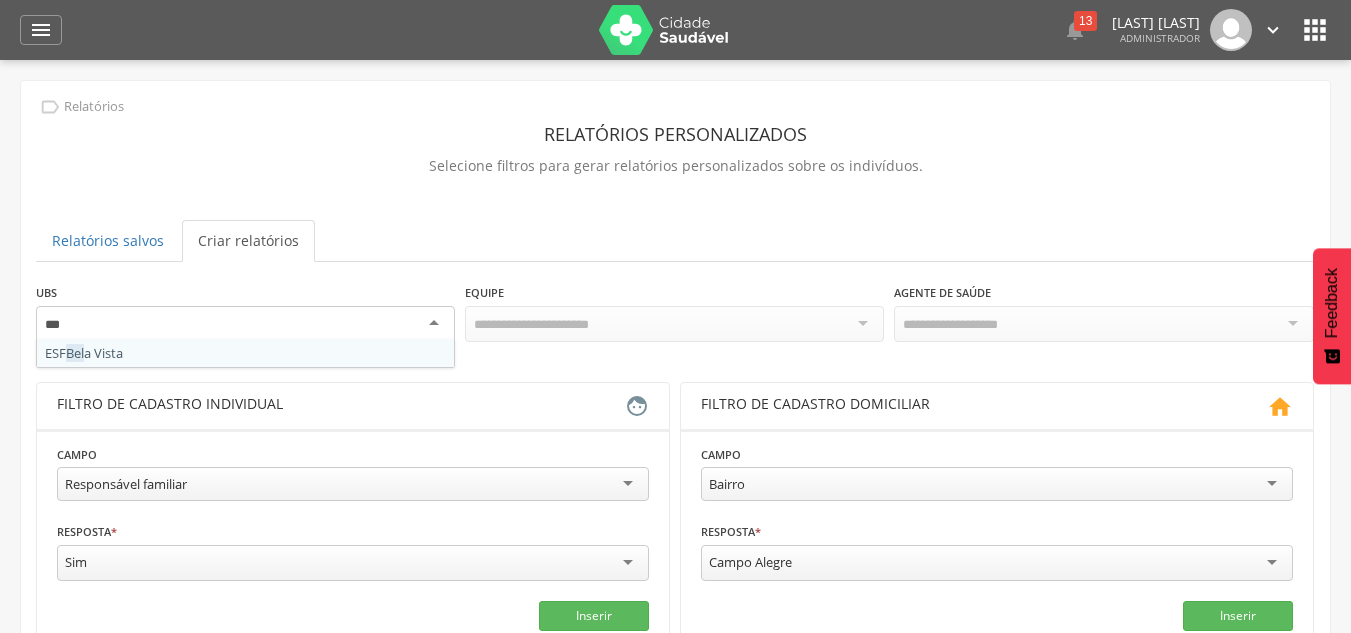 type on "****" 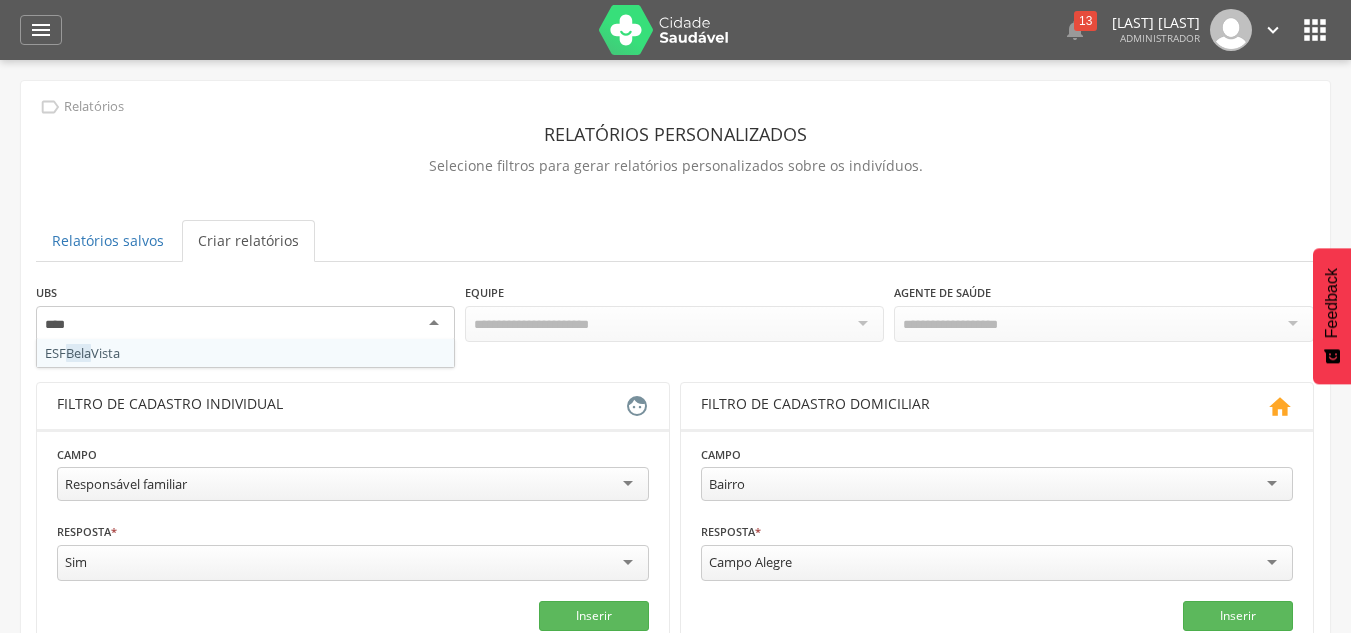 type 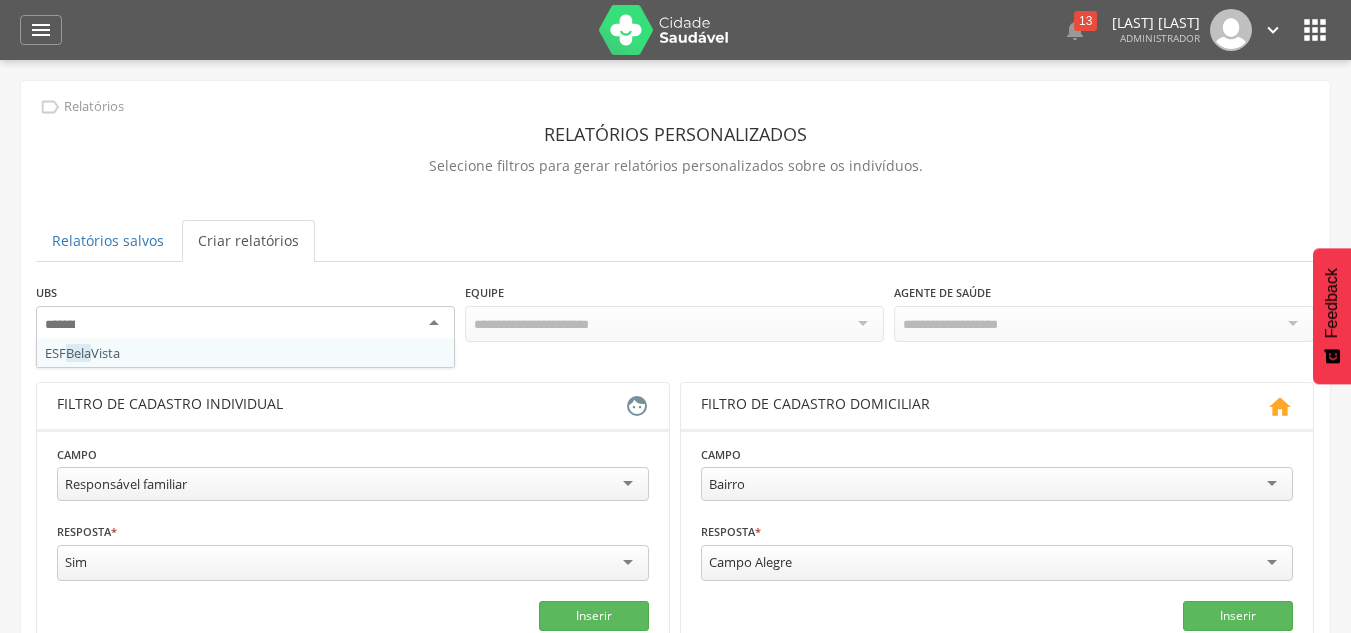 scroll, scrollTop: 0, scrollLeft: 0, axis: both 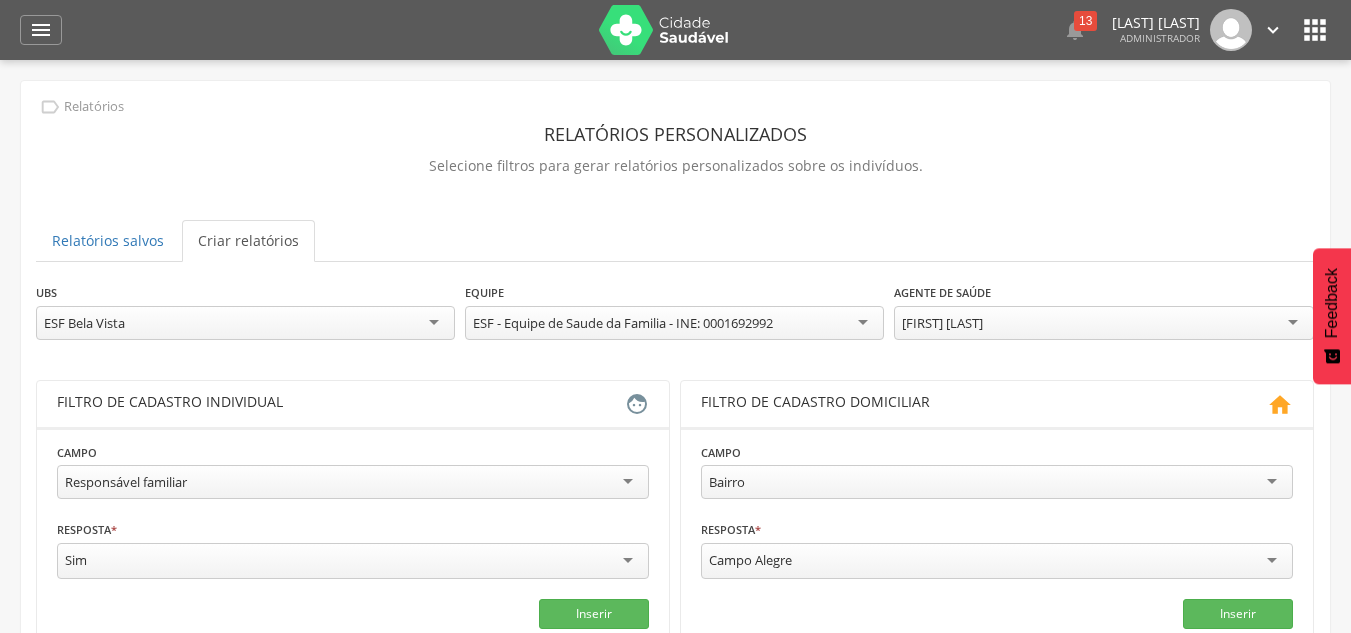 click on "ESF - Equipe de Saude da Familia - INE: 0001692992" at bounding box center (623, 323) 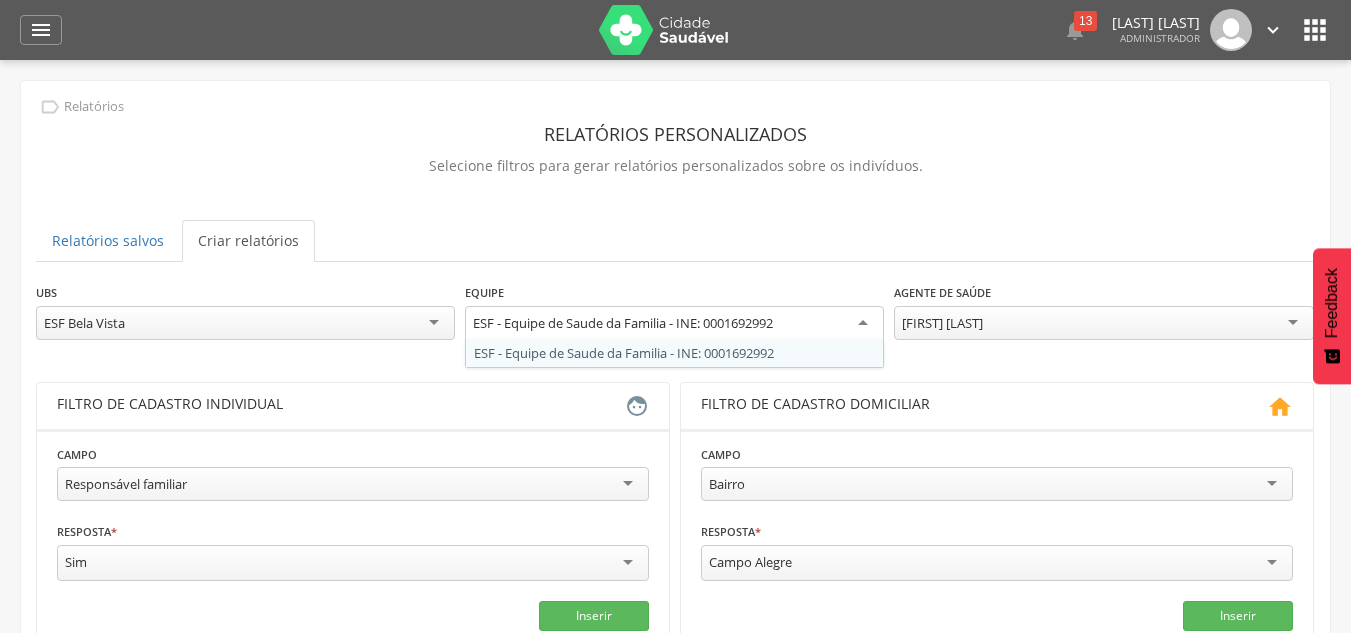 click on "[AGE]" at bounding box center [675, 493] 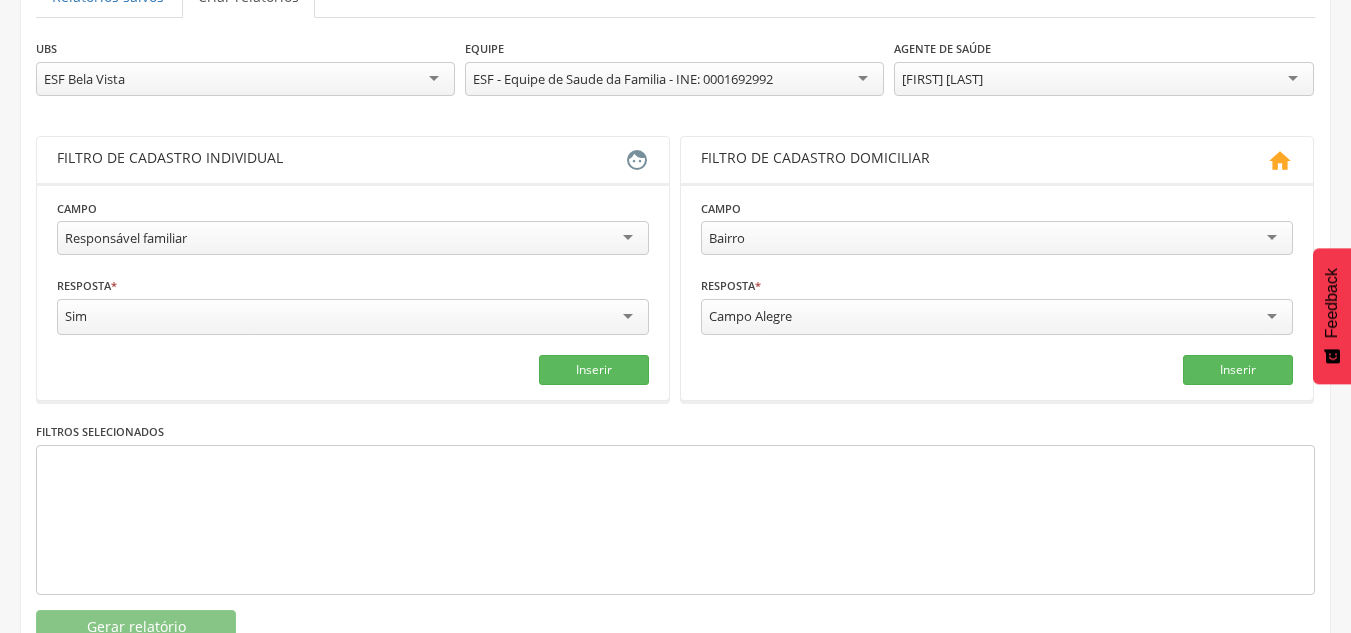 scroll, scrollTop: 209, scrollLeft: 0, axis: vertical 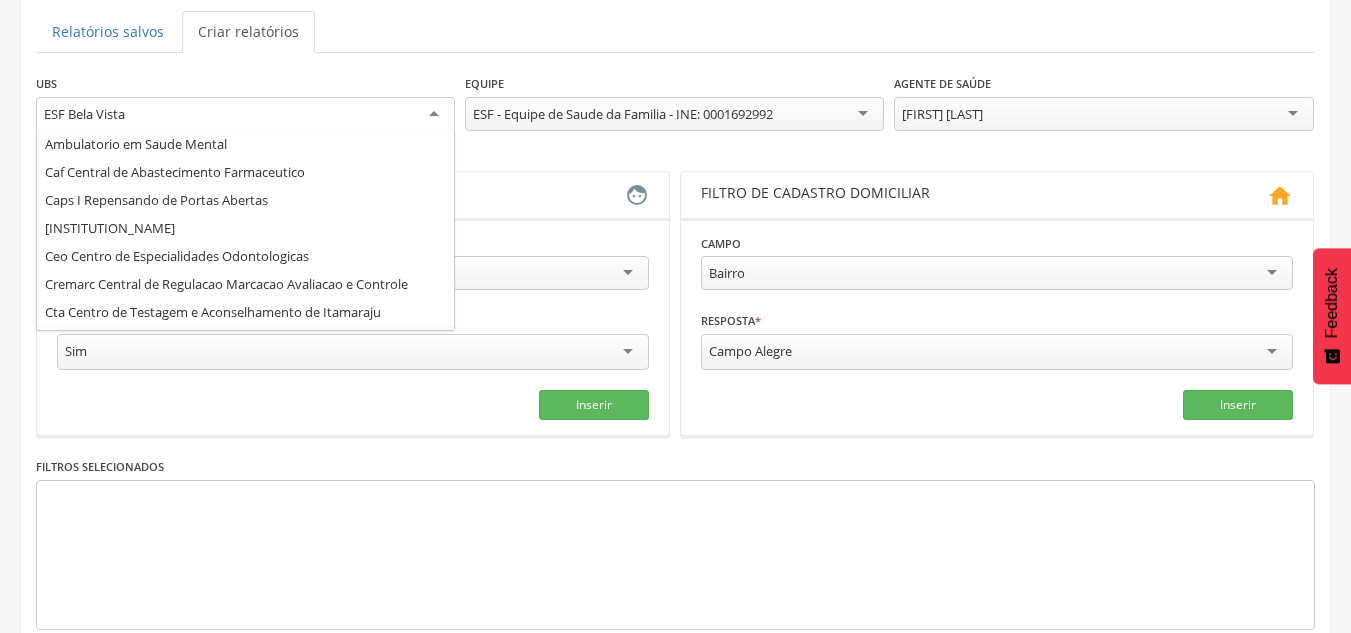 click on "ESF Bela Vista" at bounding box center (245, 115) 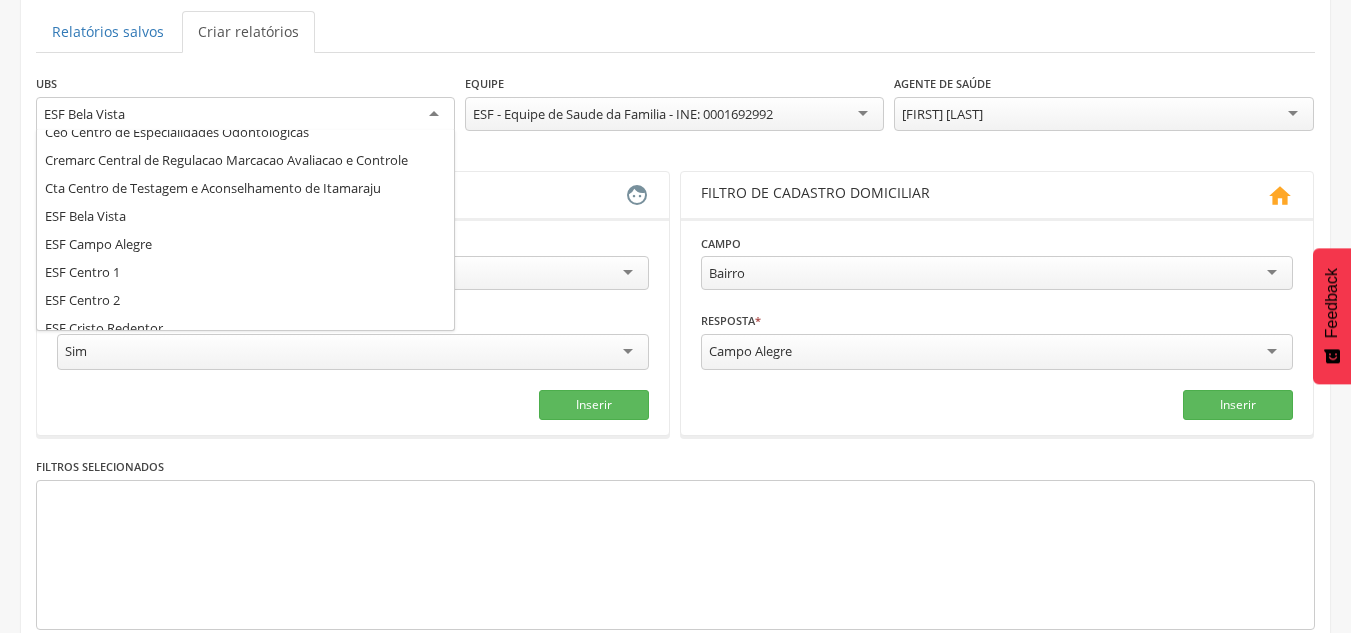 scroll, scrollTop: 400, scrollLeft: 0, axis: vertical 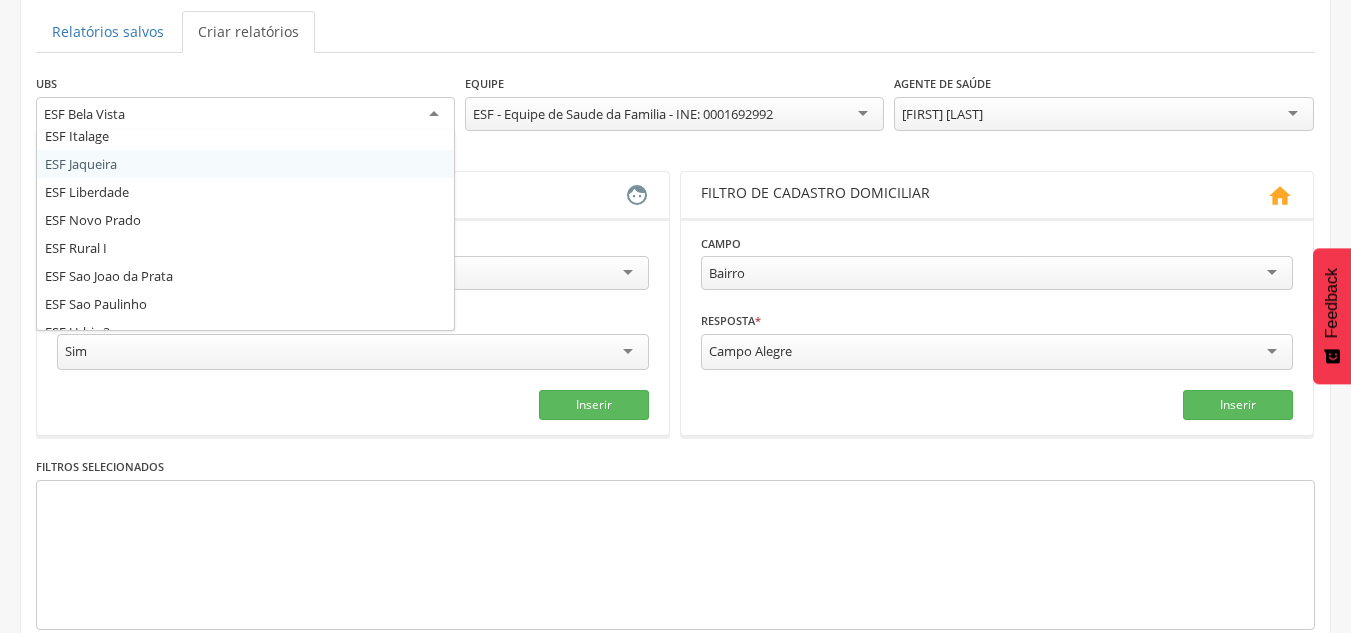 click on "ESF - Equipe de Saude da Familia - INE: 0001692992" at bounding box center [623, 114] 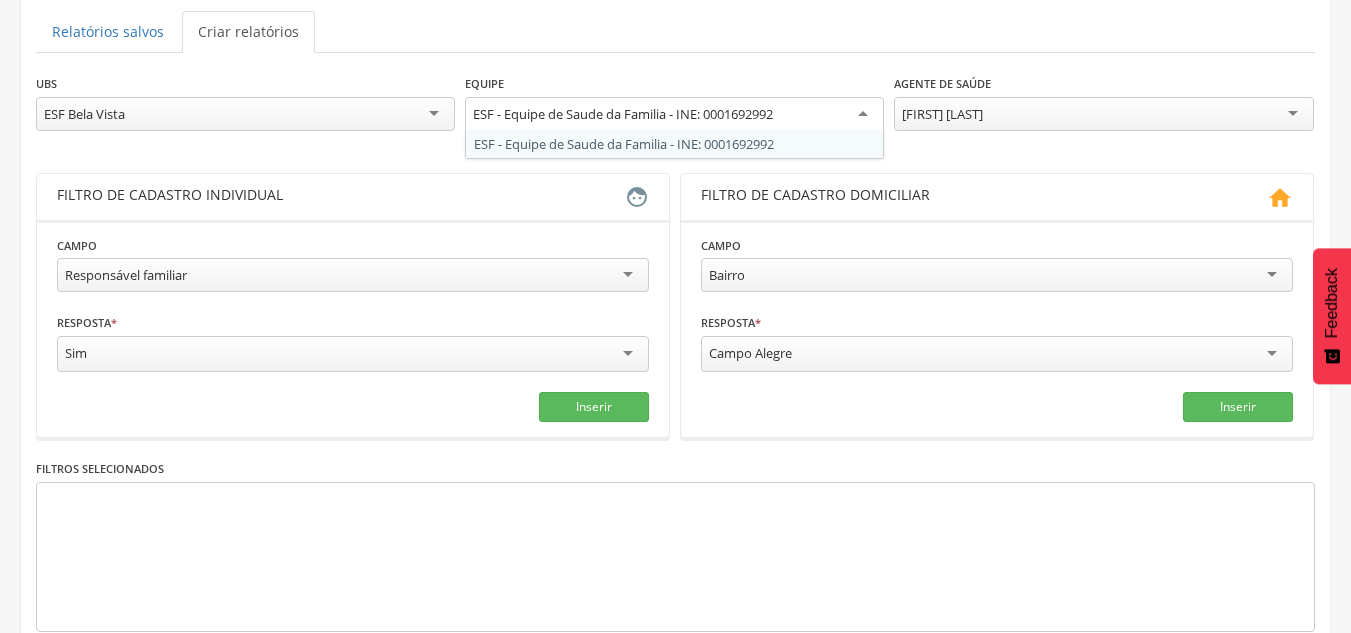 click on "**********" at bounding box center (675, 377) 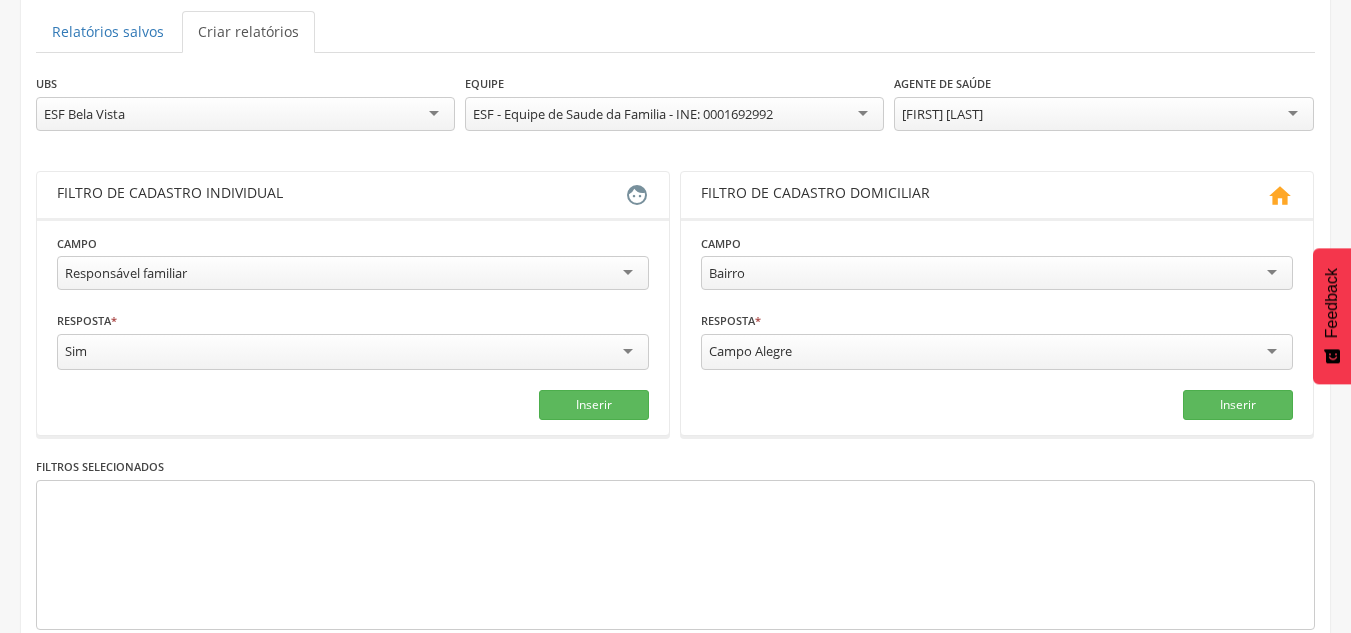 click on "ESF Bela Vista" at bounding box center (245, 114) 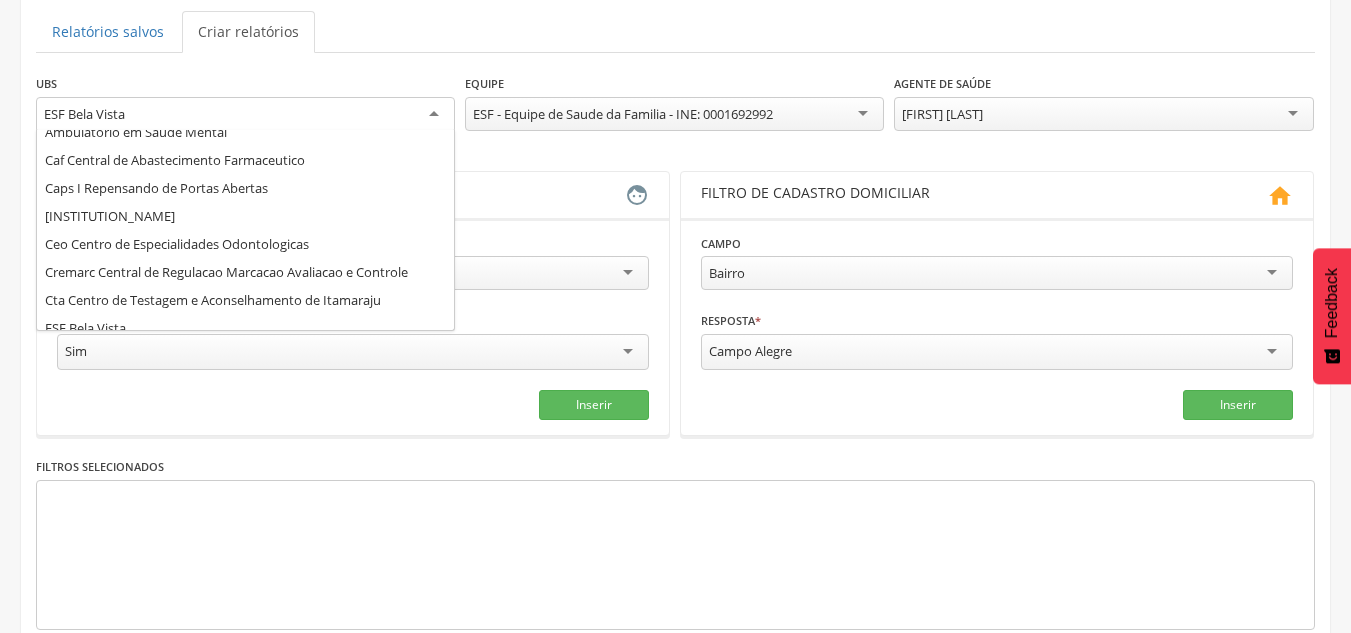 scroll, scrollTop: 0, scrollLeft: 0, axis: both 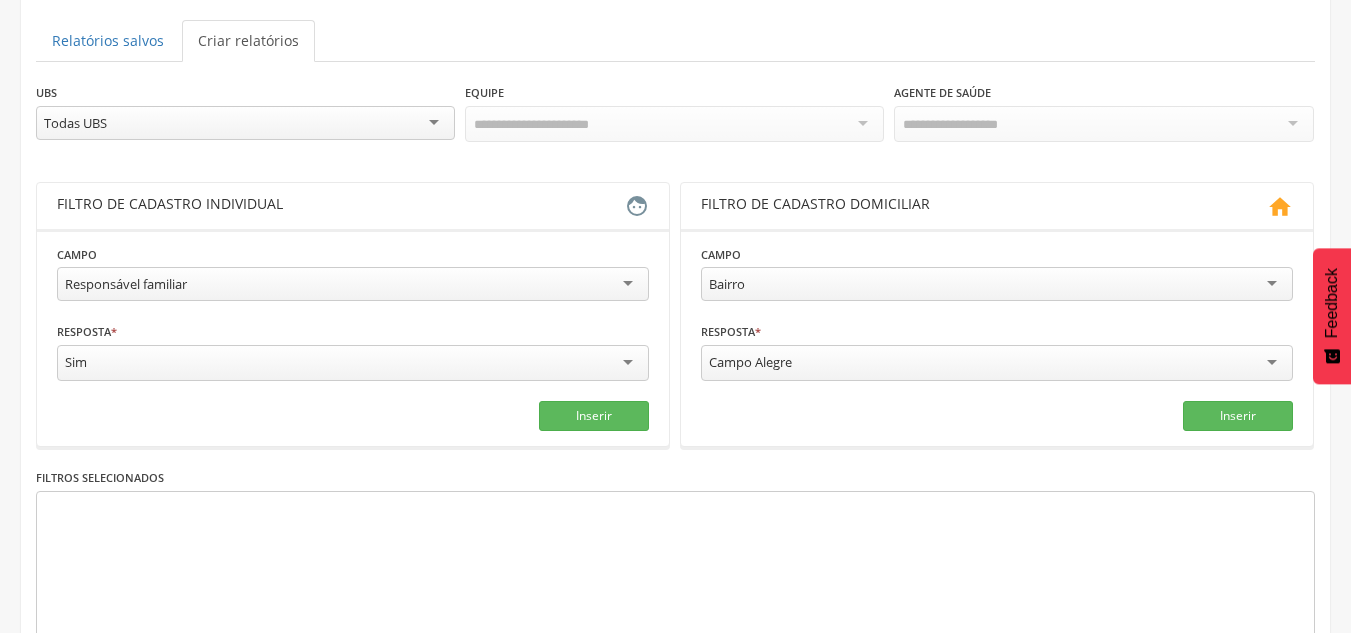 click on "Responsável familiar" at bounding box center (353, 284) 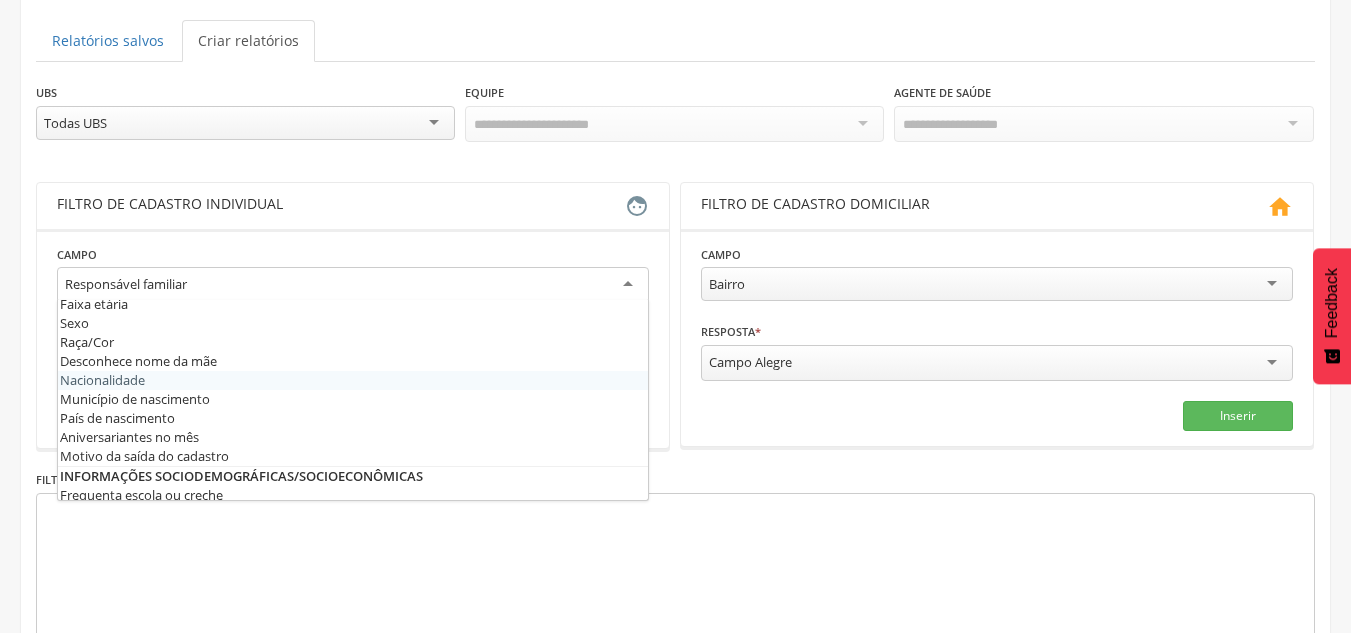scroll, scrollTop: 0, scrollLeft: 0, axis: both 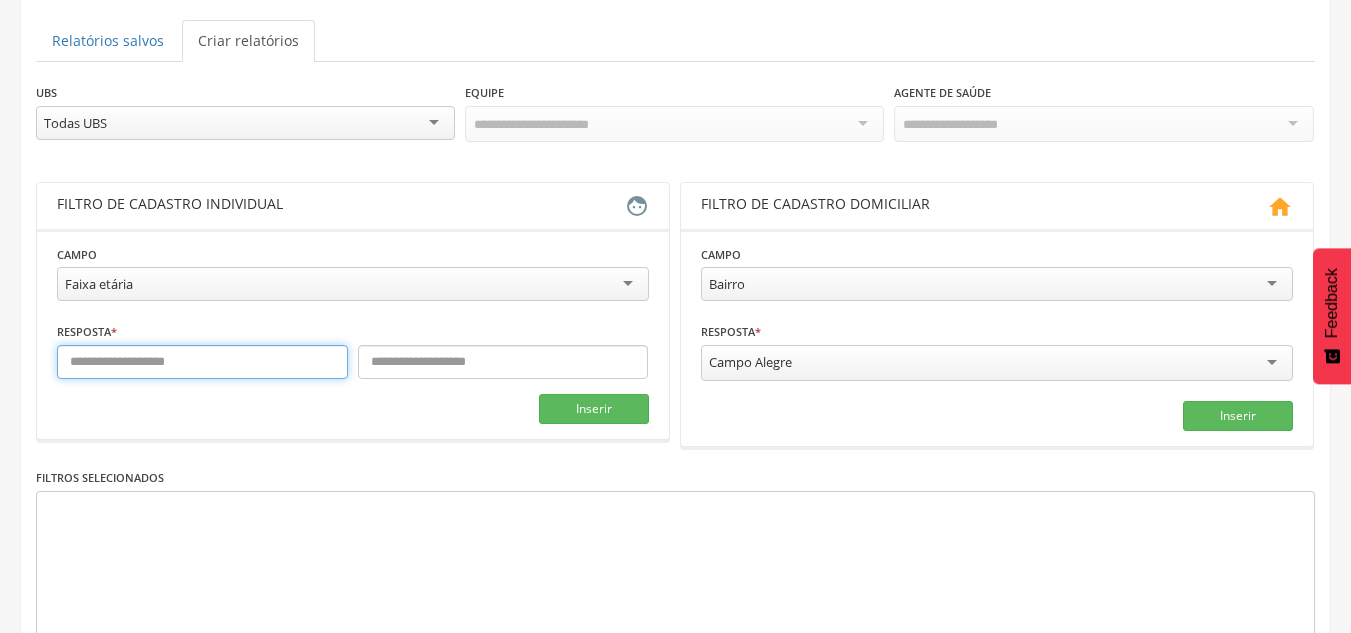 click at bounding box center (202, 362) 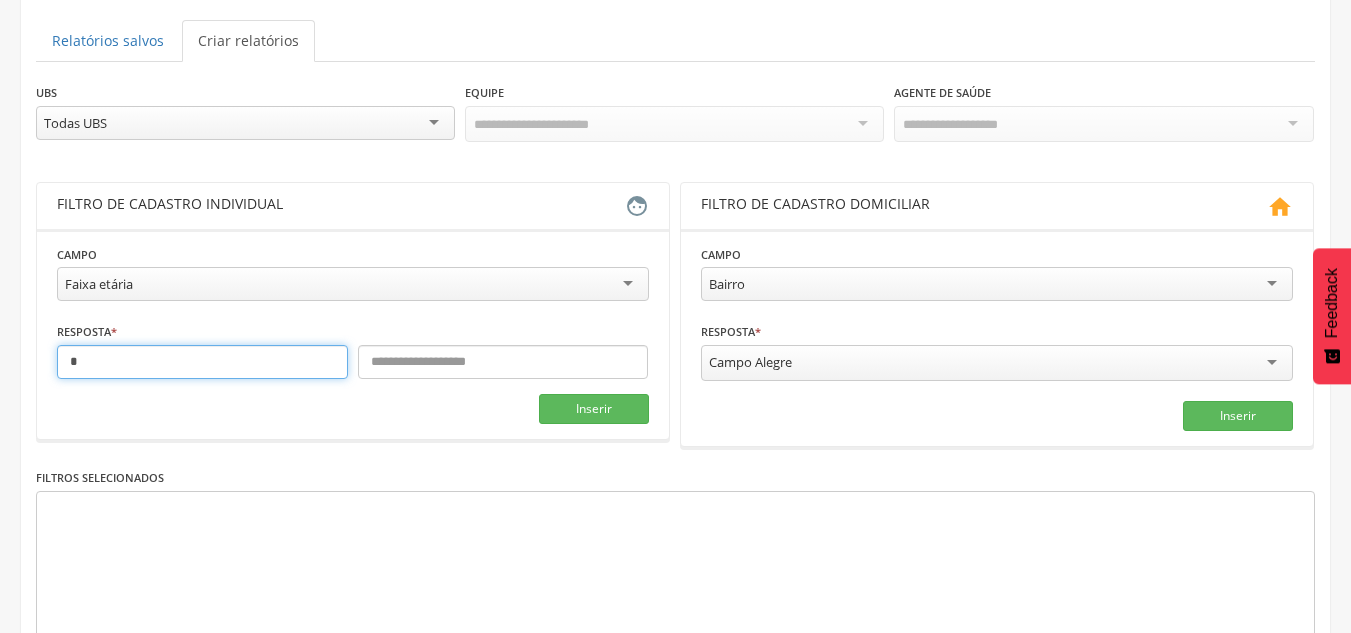 type on "*" 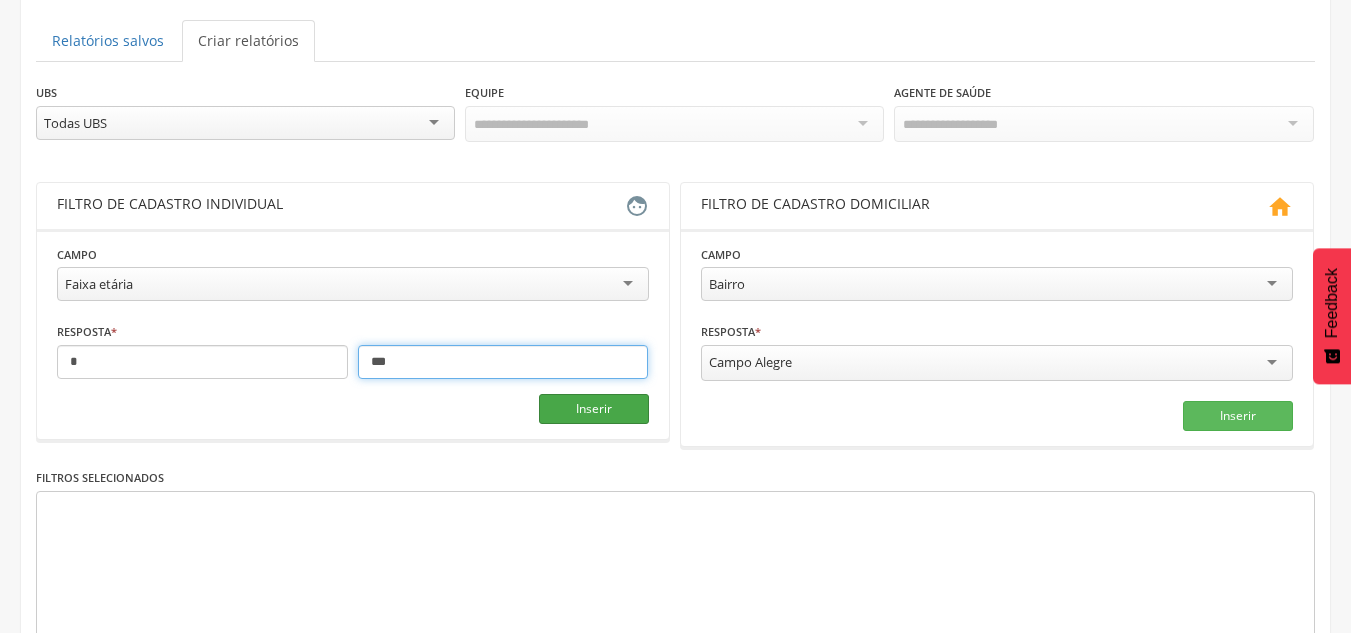 type on "***" 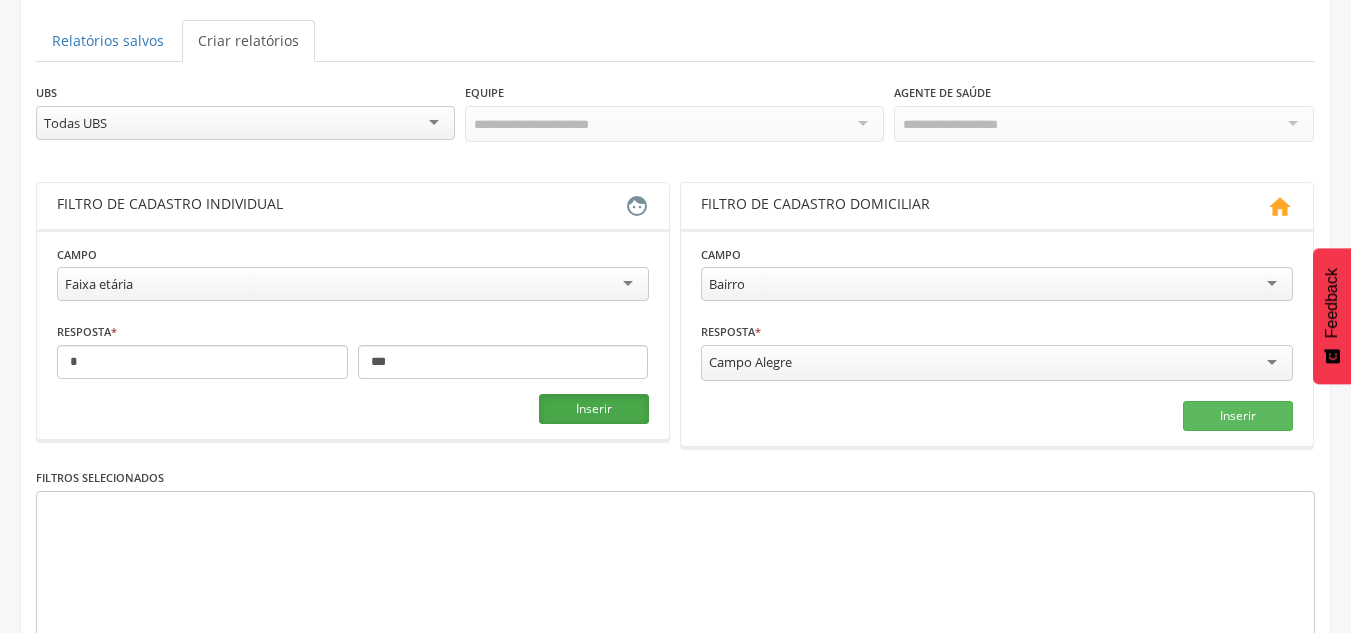 click on "Inserir" at bounding box center (594, 409) 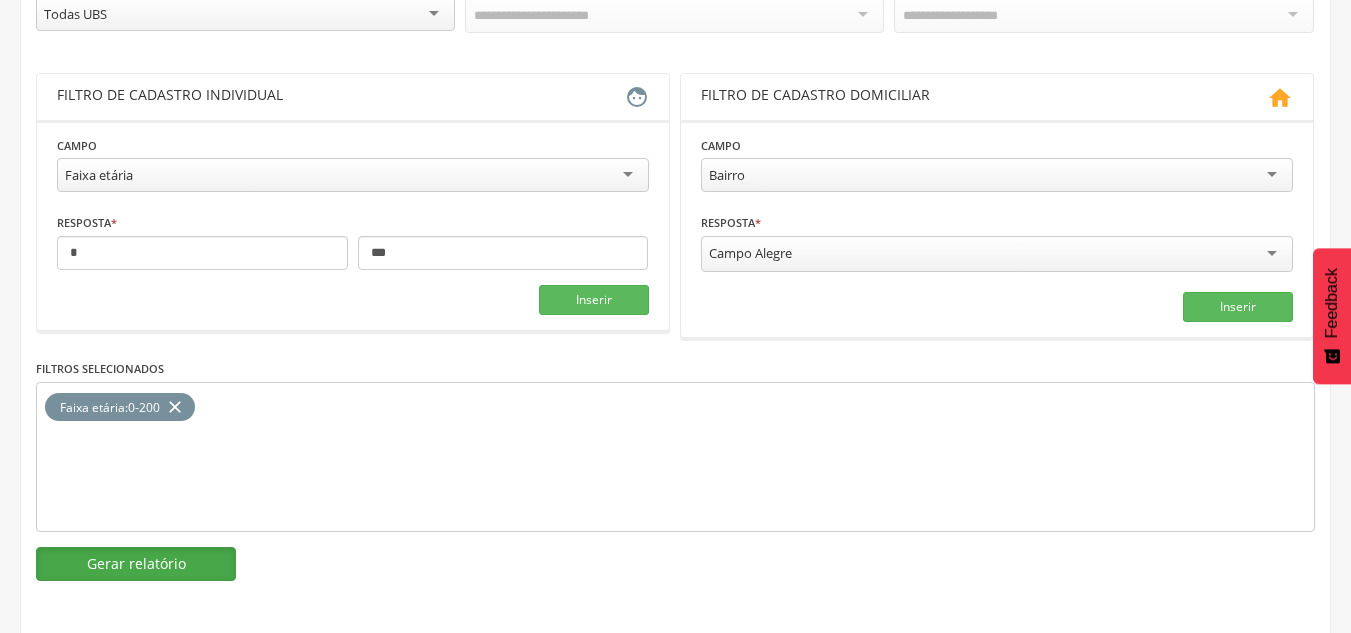 click on "Gerar relatório" at bounding box center [136, 564] 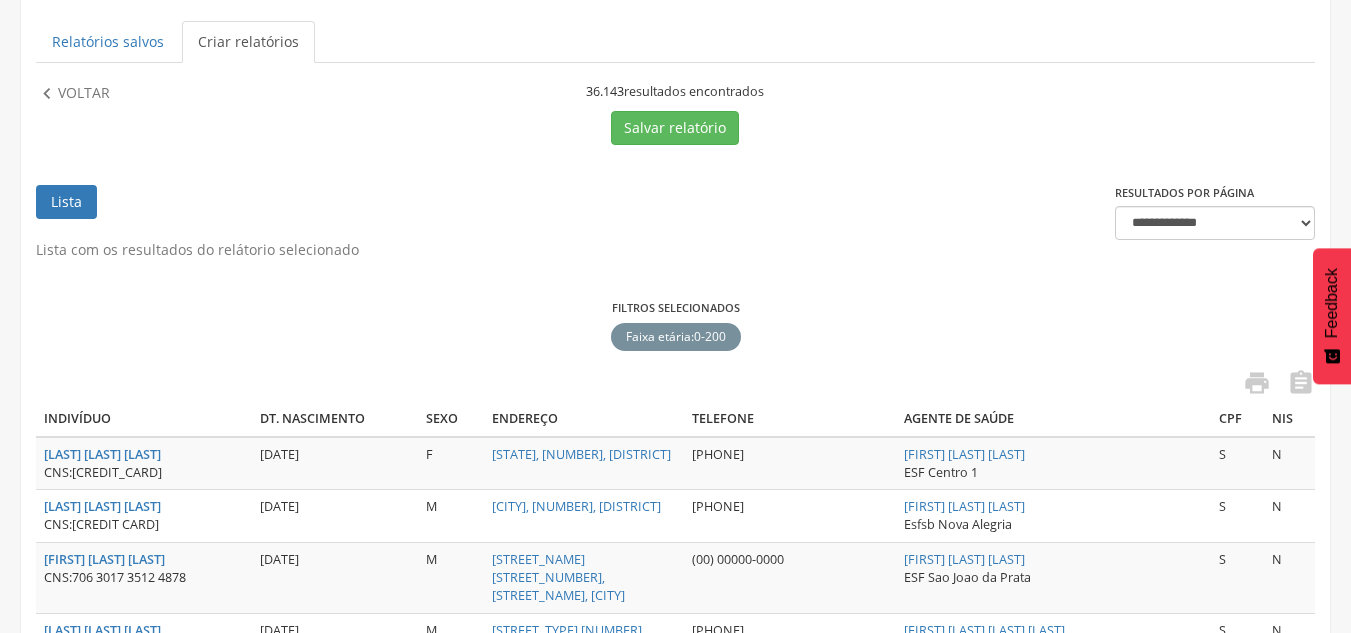 scroll, scrollTop: 200, scrollLeft: 0, axis: vertical 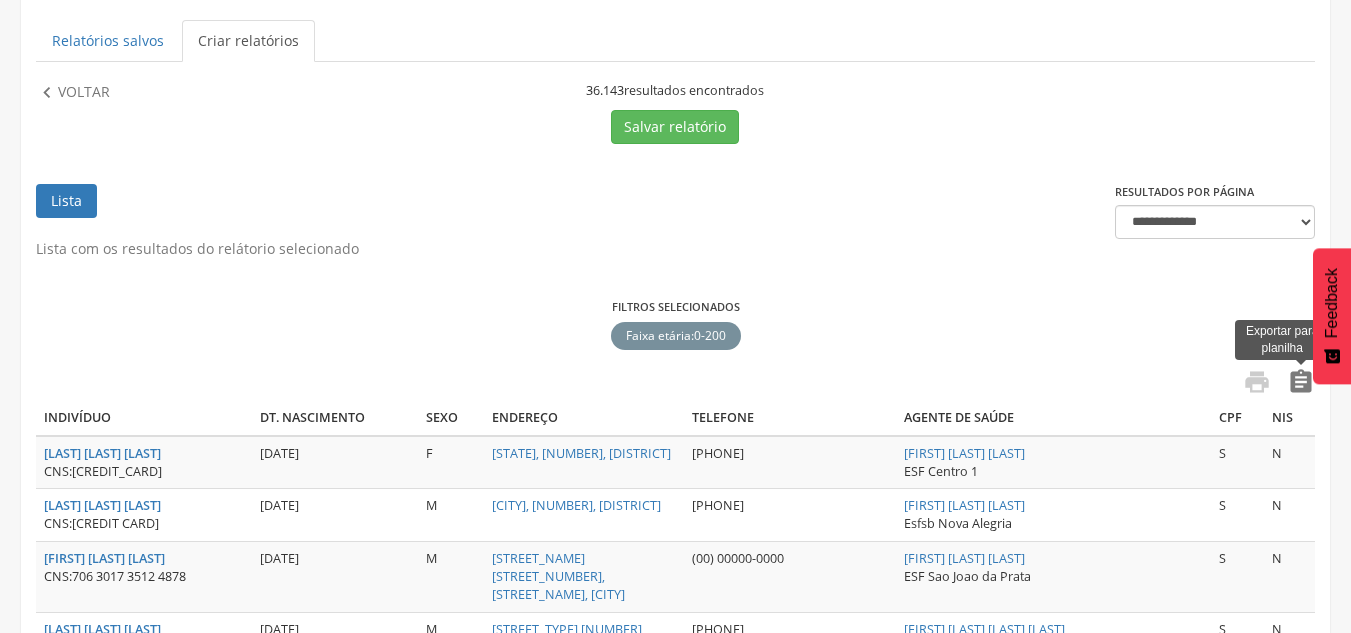 click on "" at bounding box center (1301, 382) 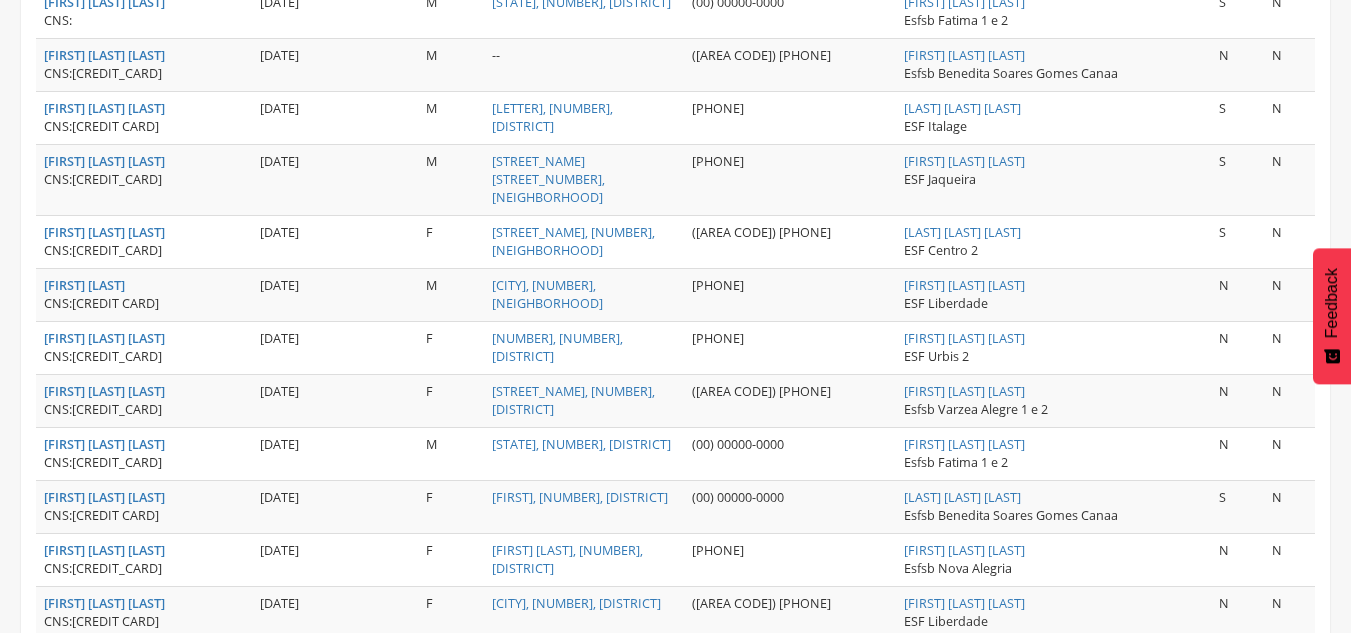scroll, scrollTop: 2801, scrollLeft: 0, axis: vertical 